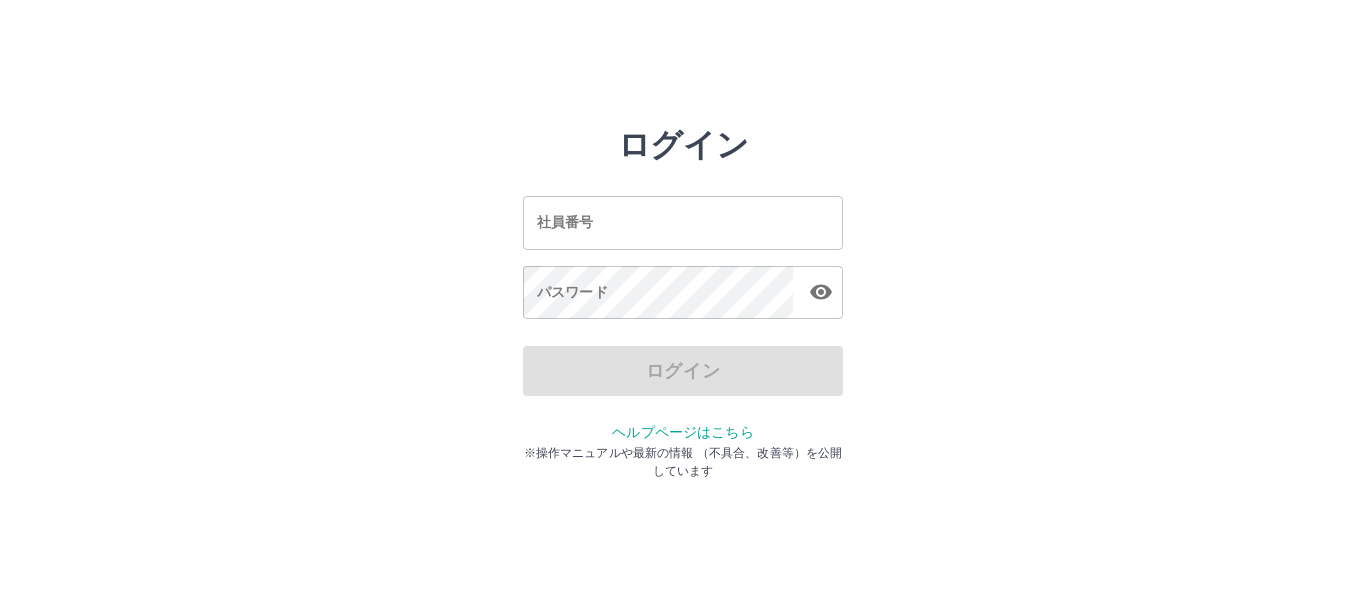 scroll, scrollTop: 0, scrollLeft: 0, axis: both 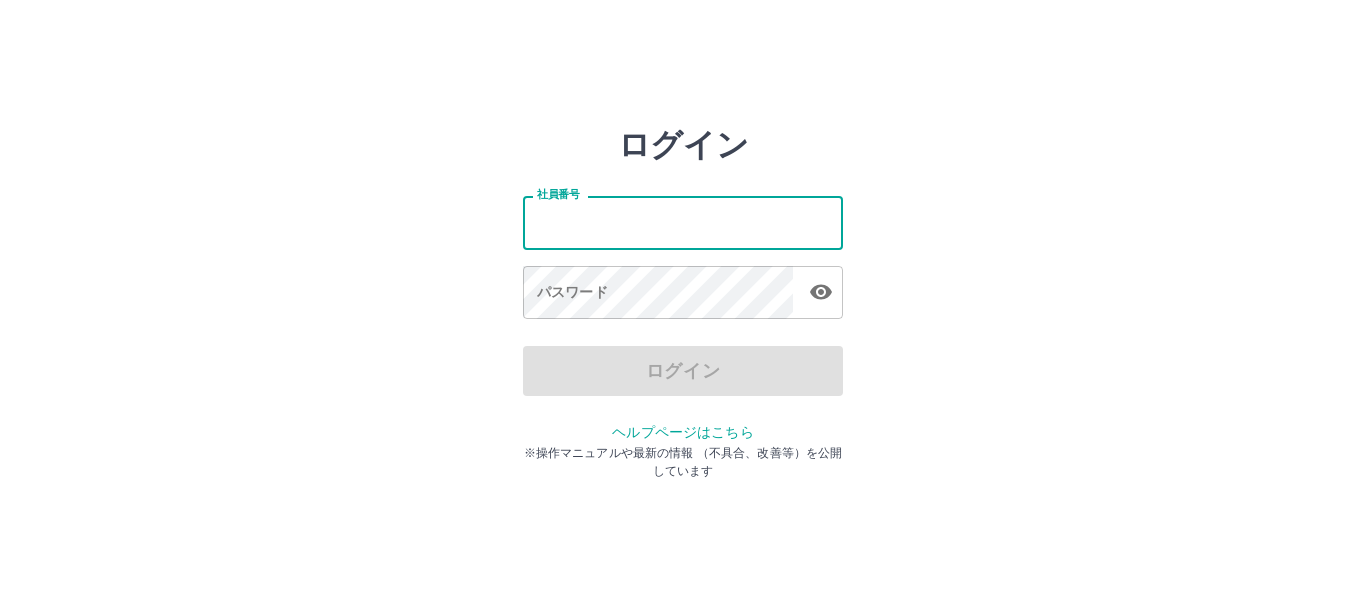 type on "*******" 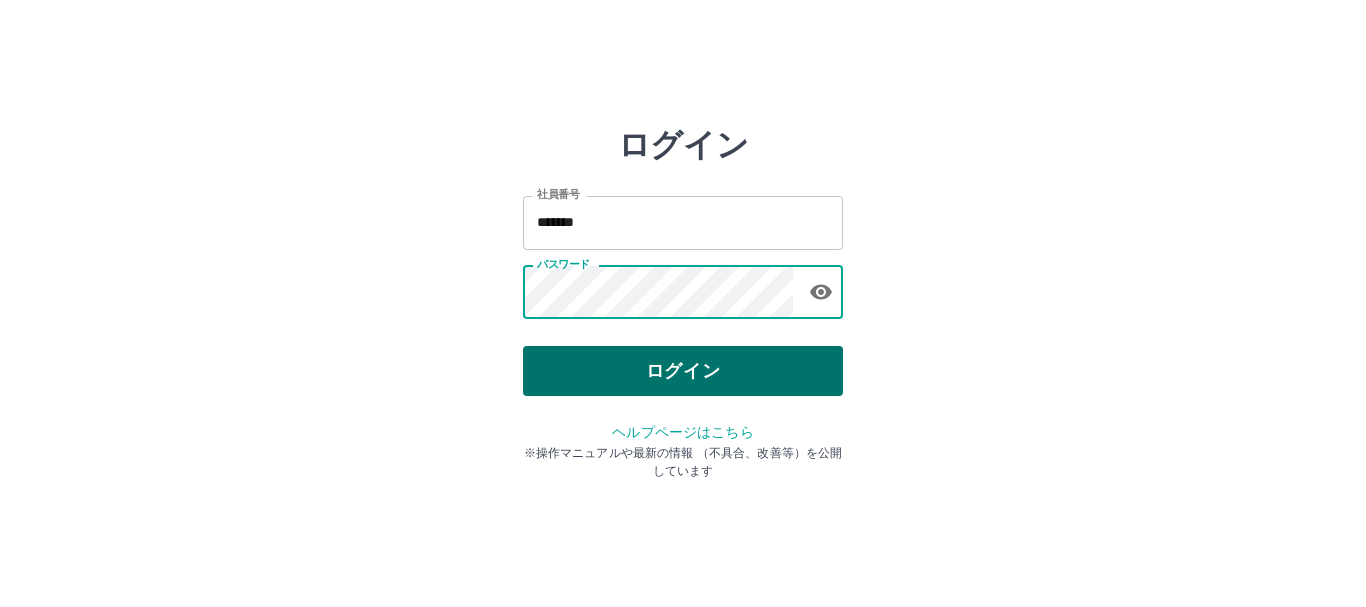click on "ログイン" at bounding box center [683, 371] 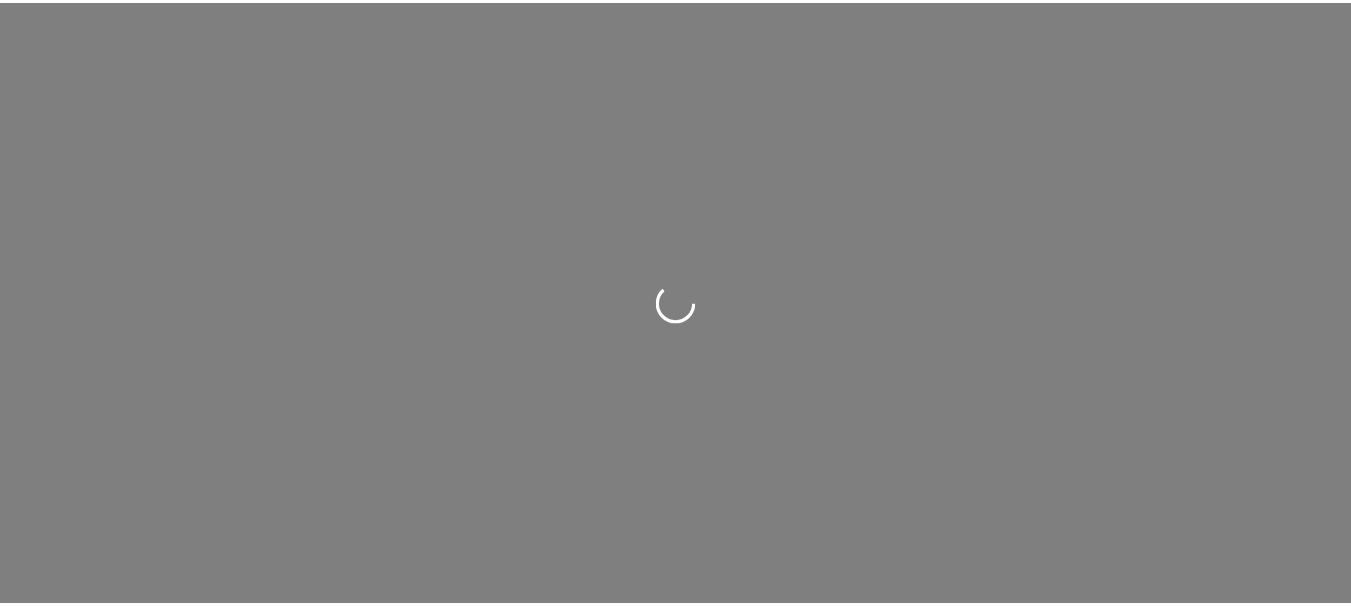 scroll, scrollTop: 0, scrollLeft: 0, axis: both 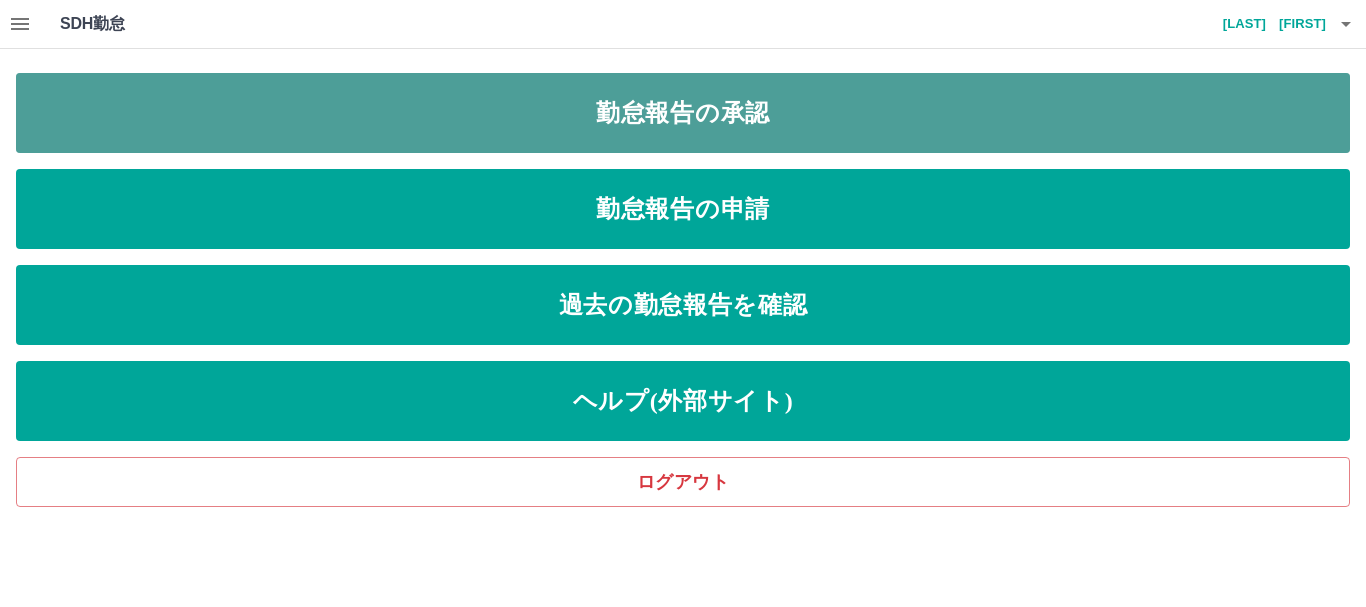 click on "勤怠報告の承認" at bounding box center [683, 113] 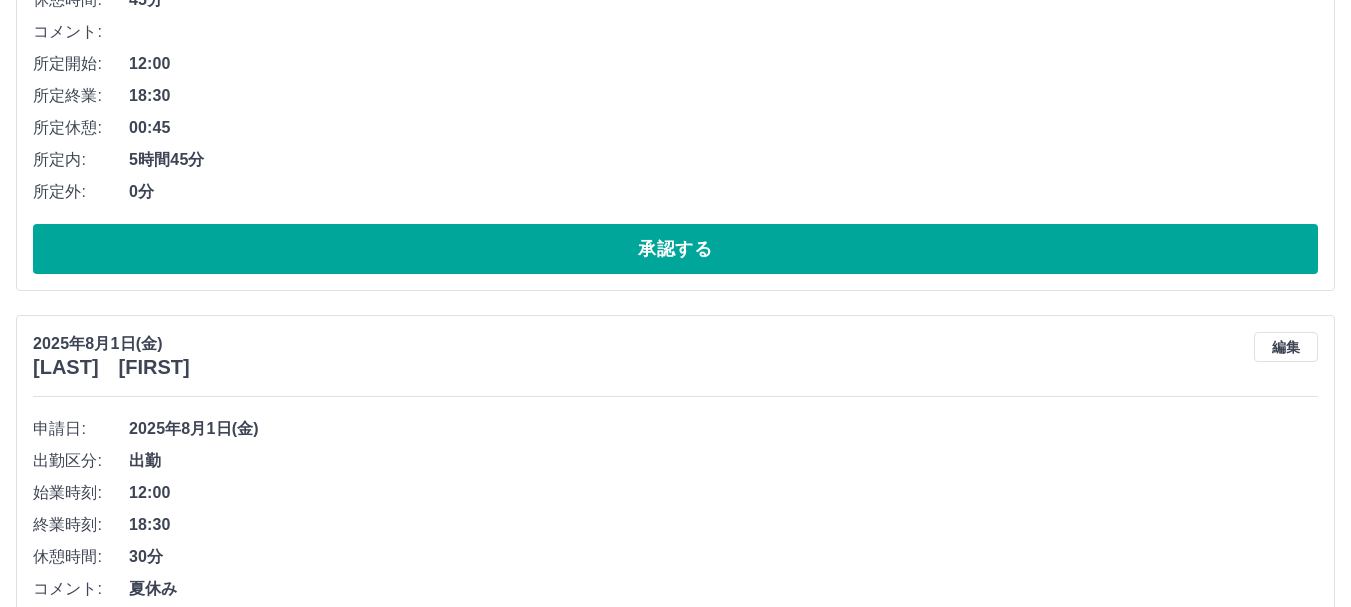 scroll, scrollTop: 1300, scrollLeft: 0, axis: vertical 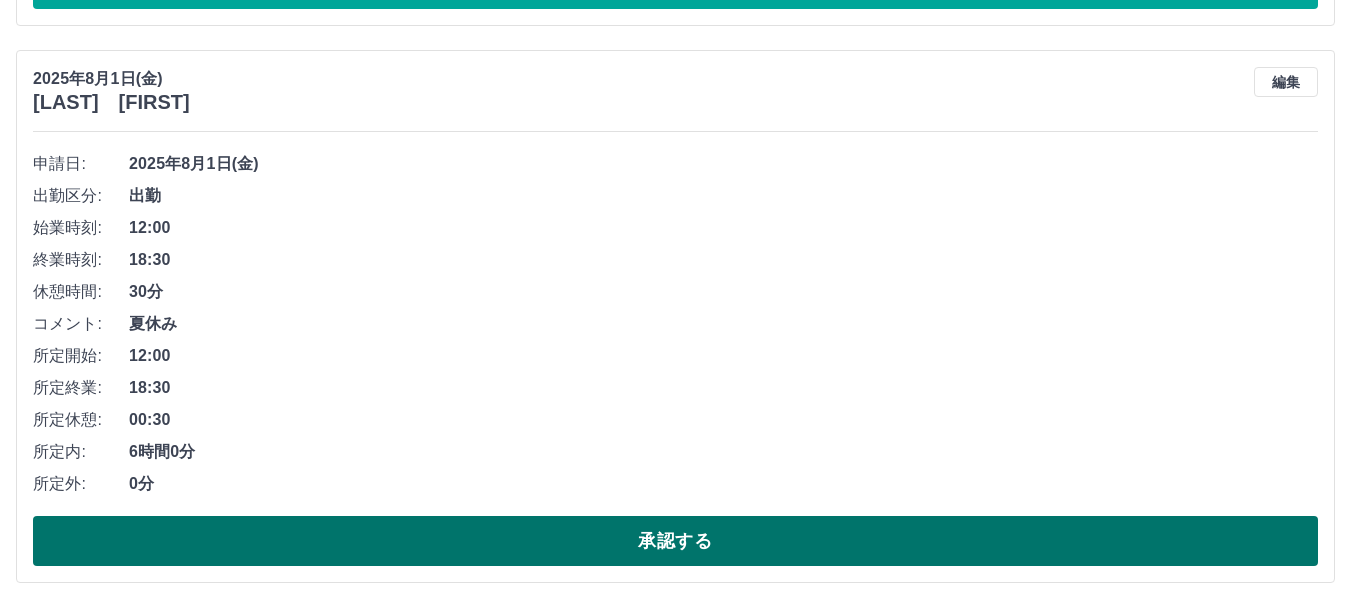 click on "承認する" at bounding box center [675, 541] 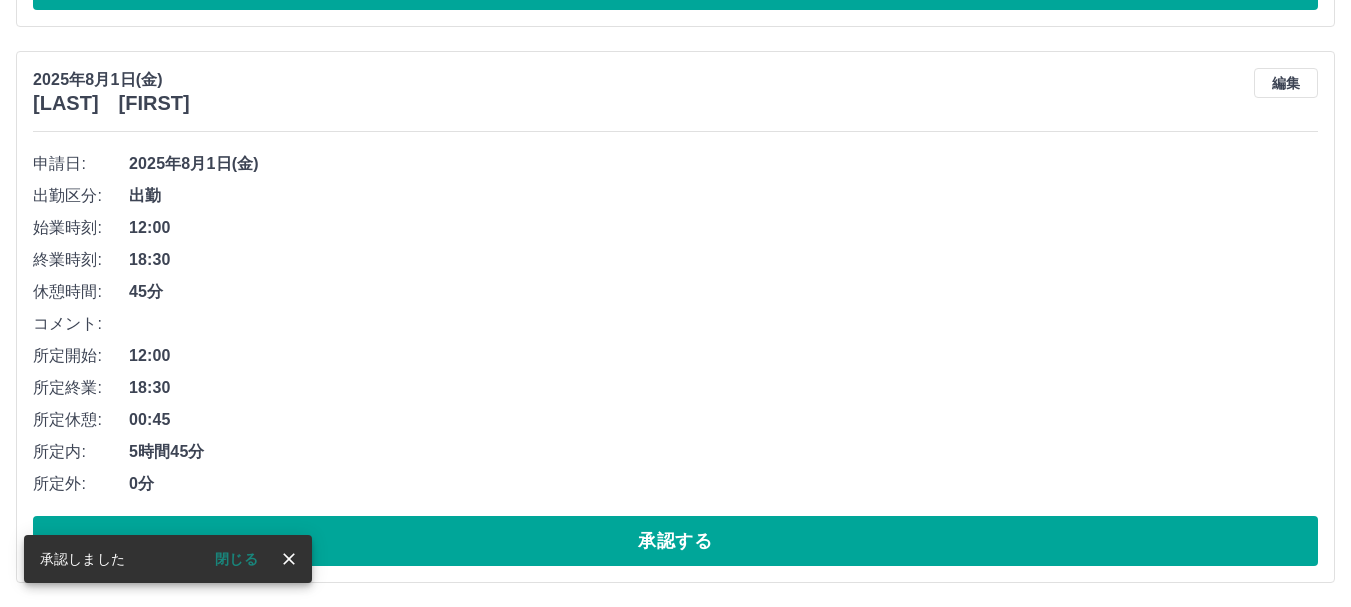 scroll, scrollTop: 743, scrollLeft: 0, axis: vertical 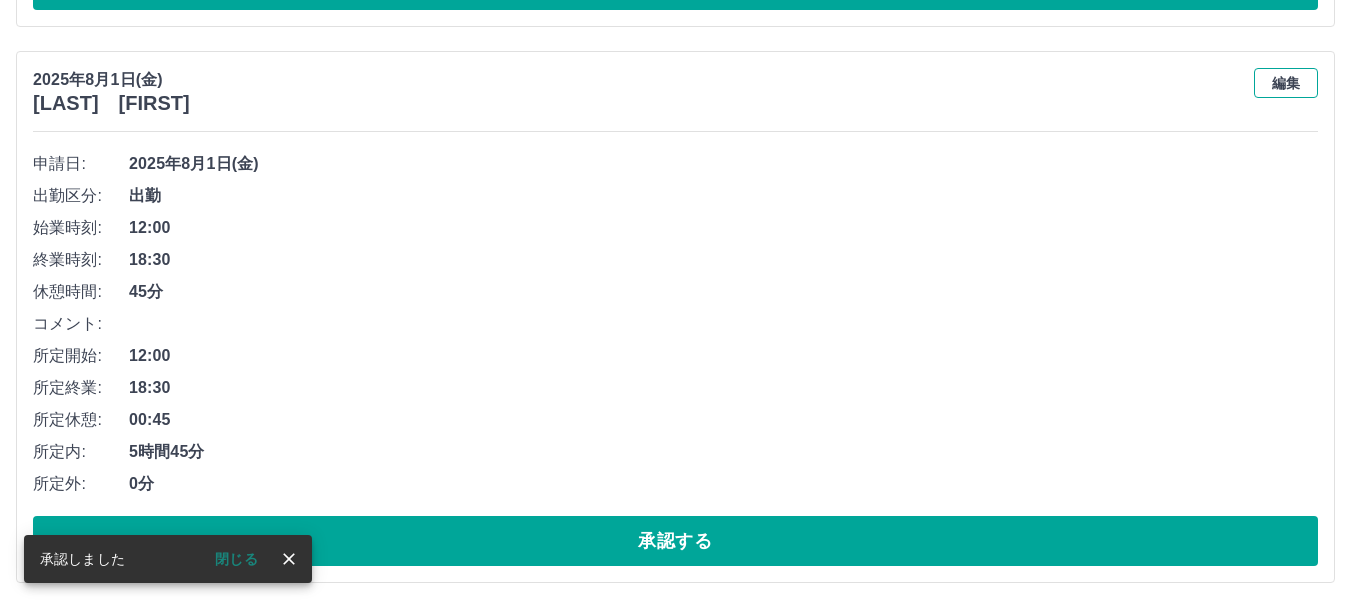 click on "編集" at bounding box center (1286, 83) 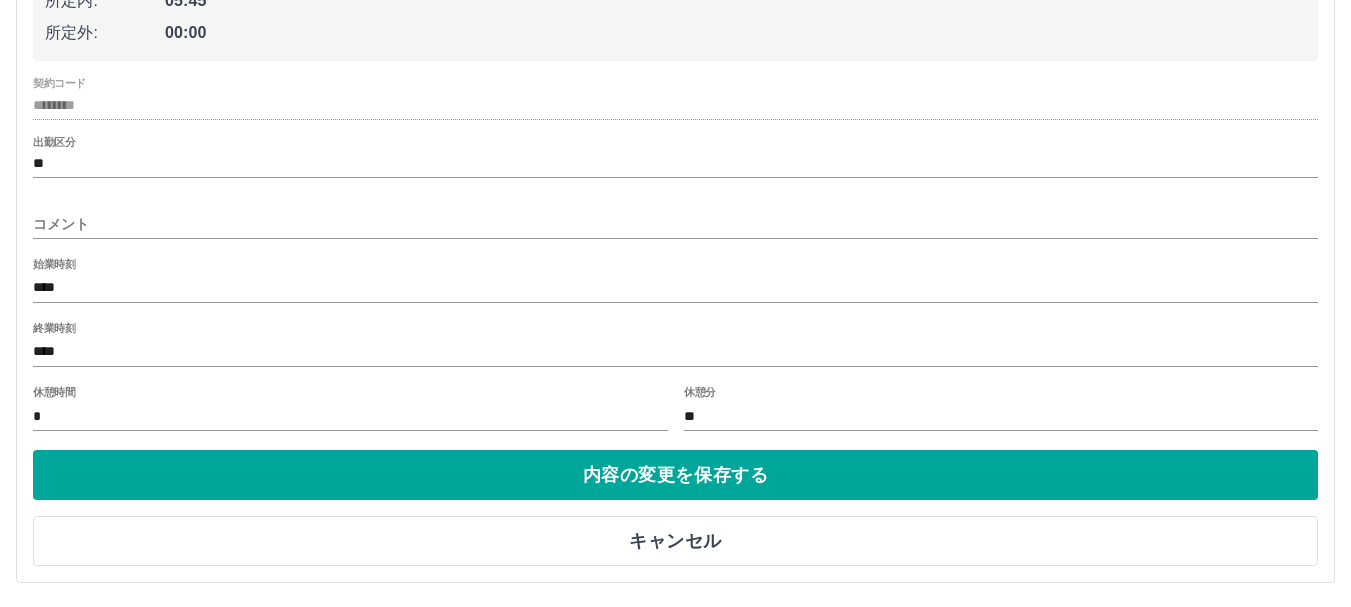 scroll, scrollTop: 1046, scrollLeft: 0, axis: vertical 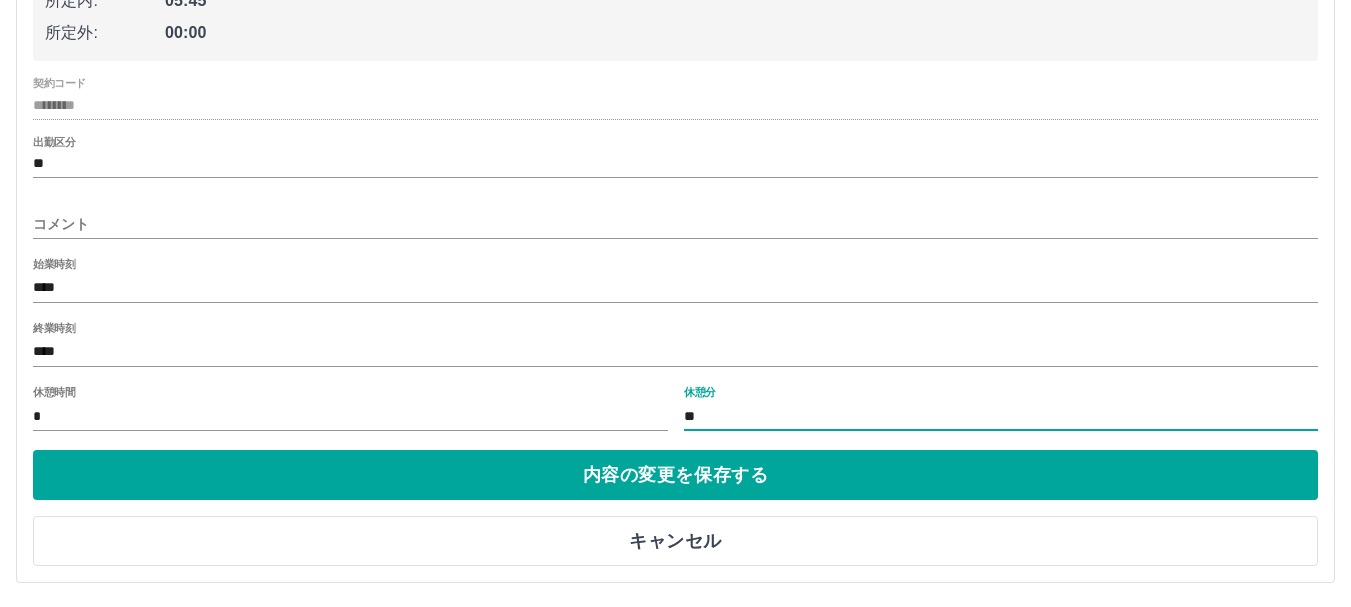 click on "**" at bounding box center (1001, 416) 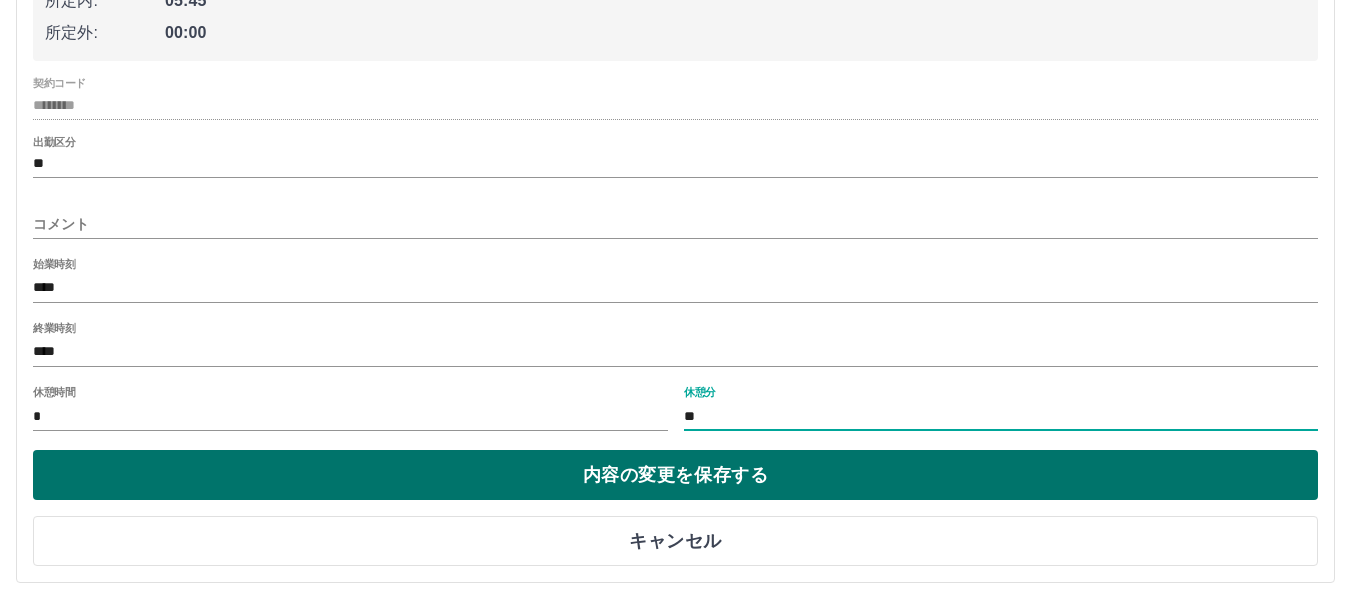 type on "**" 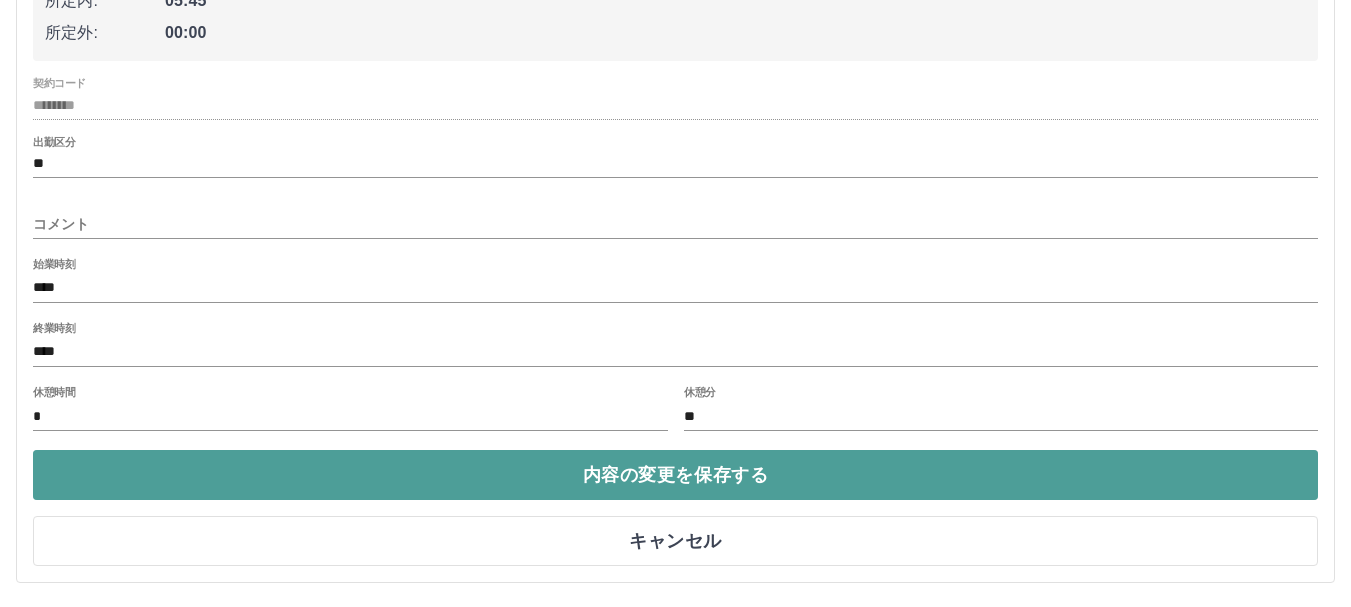 click on "内容の変更を保存する" at bounding box center [675, 475] 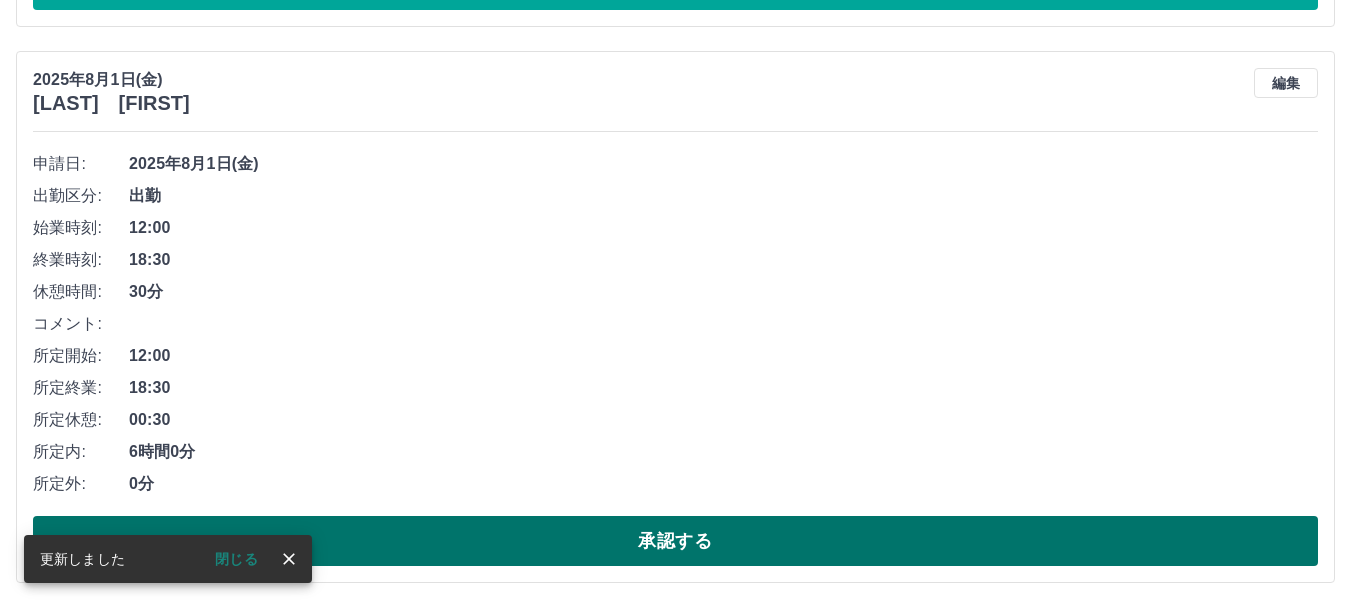 click on "承認する" at bounding box center (675, 541) 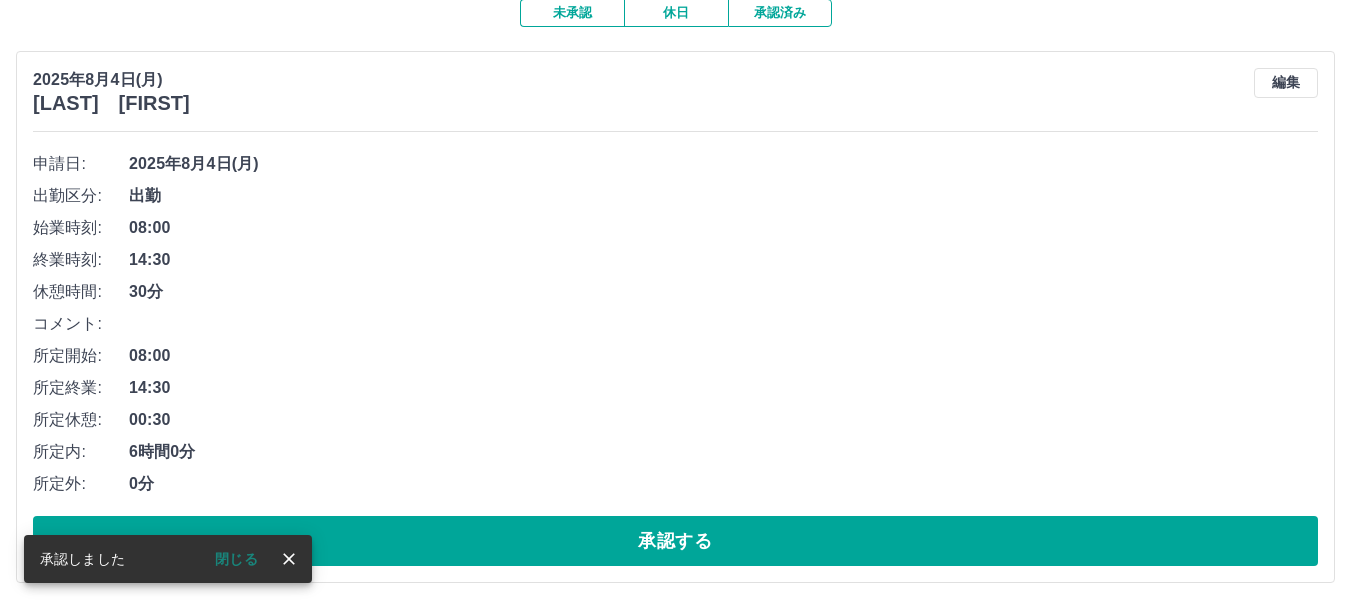 scroll, scrollTop: 187, scrollLeft: 0, axis: vertical 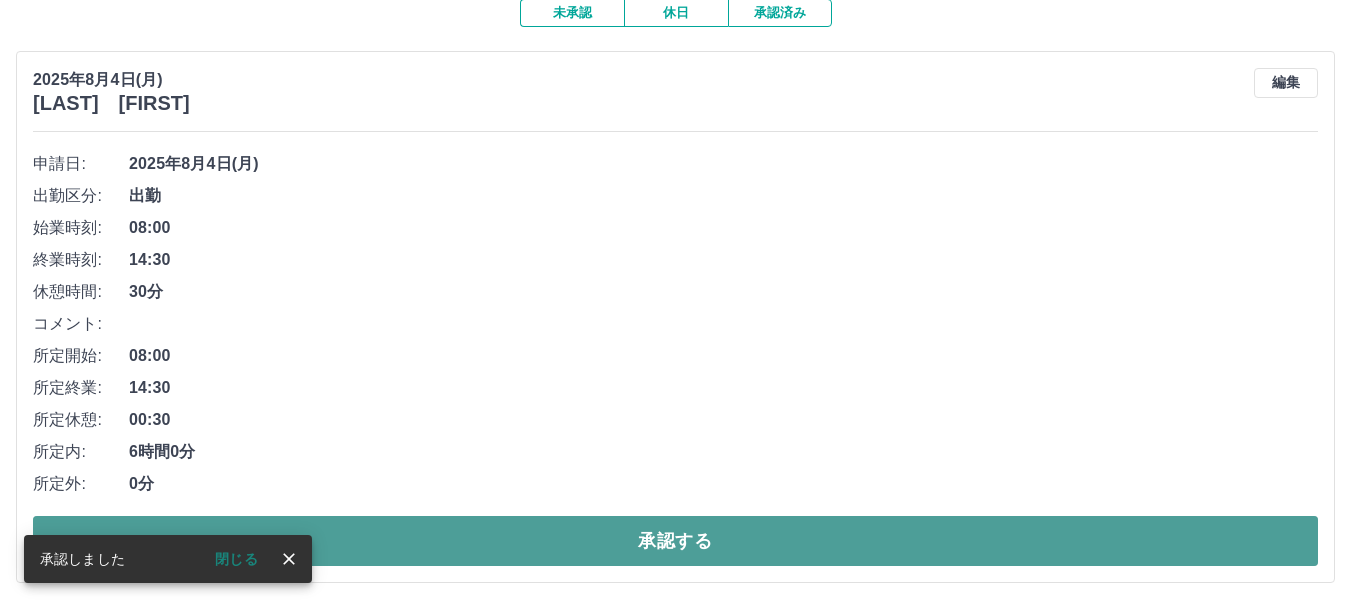 click on "承認する" at bounding box center [675, 541] 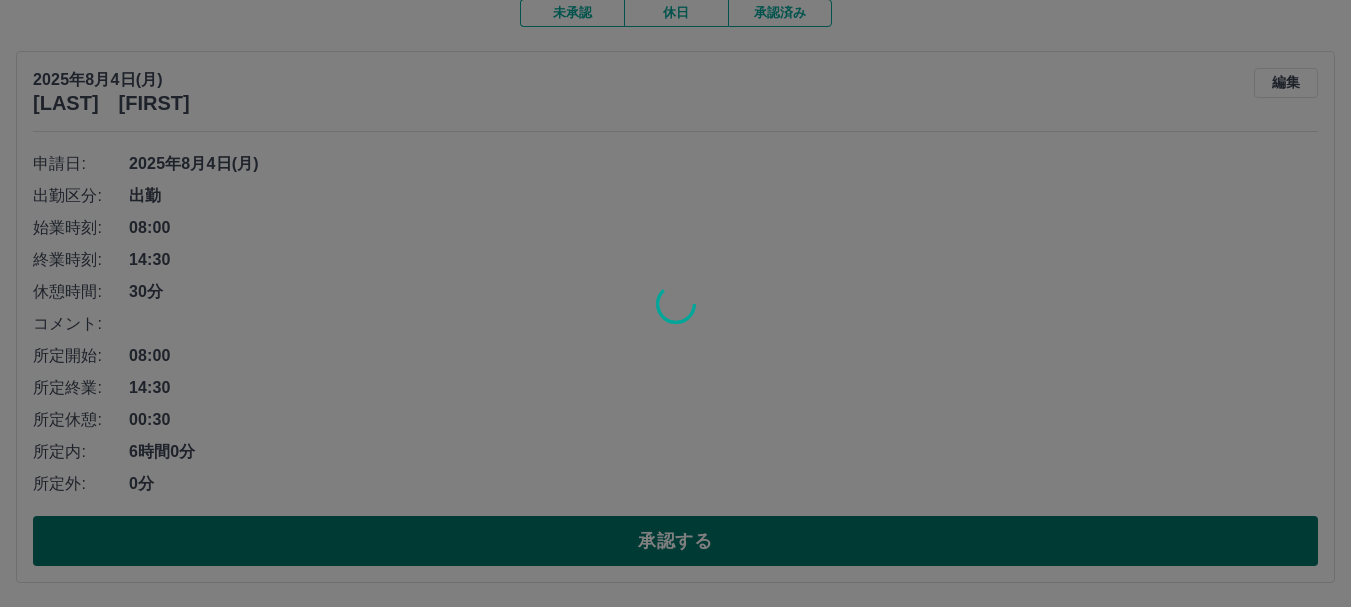 scroll, scrollTop: 0, scrollLeft: 0, axis: both 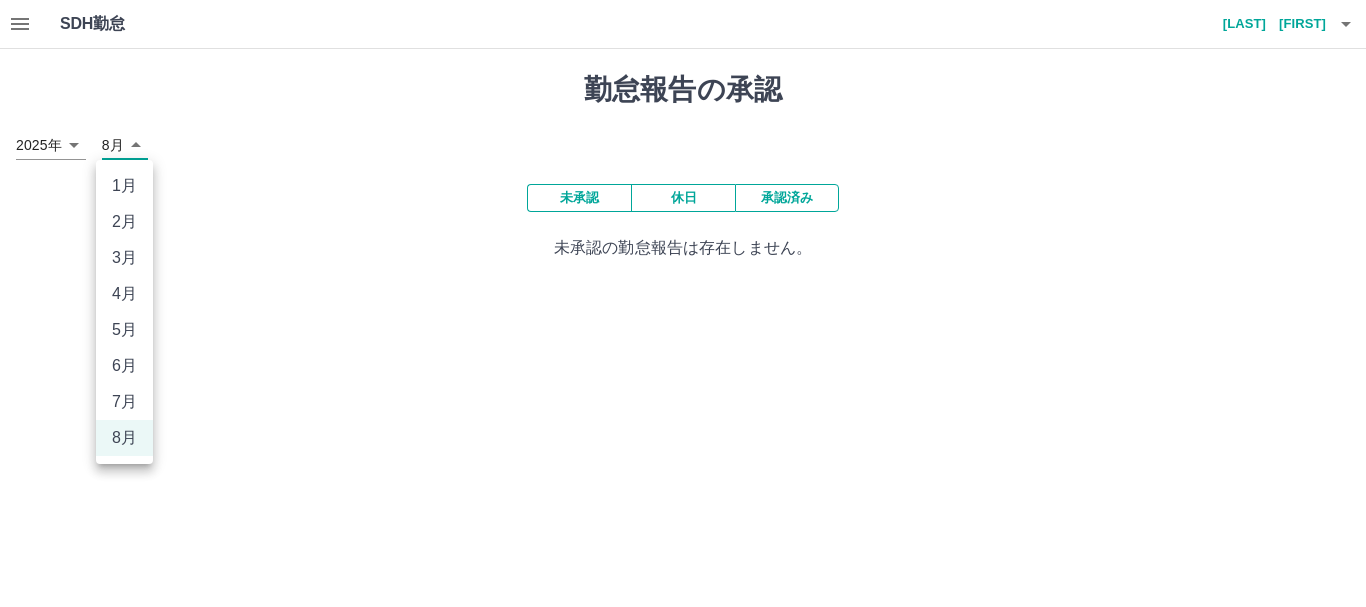 click on "SDH勤怠 [LAST]　[FIRST] 勤怠報告の承認 [YEAR]年 **** [MONTH] [DAY] 承認済み 未承認 未承認の勤怠報告は存在しません。 SDH勤怠 [MONTH] [MONTH] [MONTH] [MONTH] [MONTH] [MONTH] [MONTH] [MONTH]" at bounding box center [683, 142] 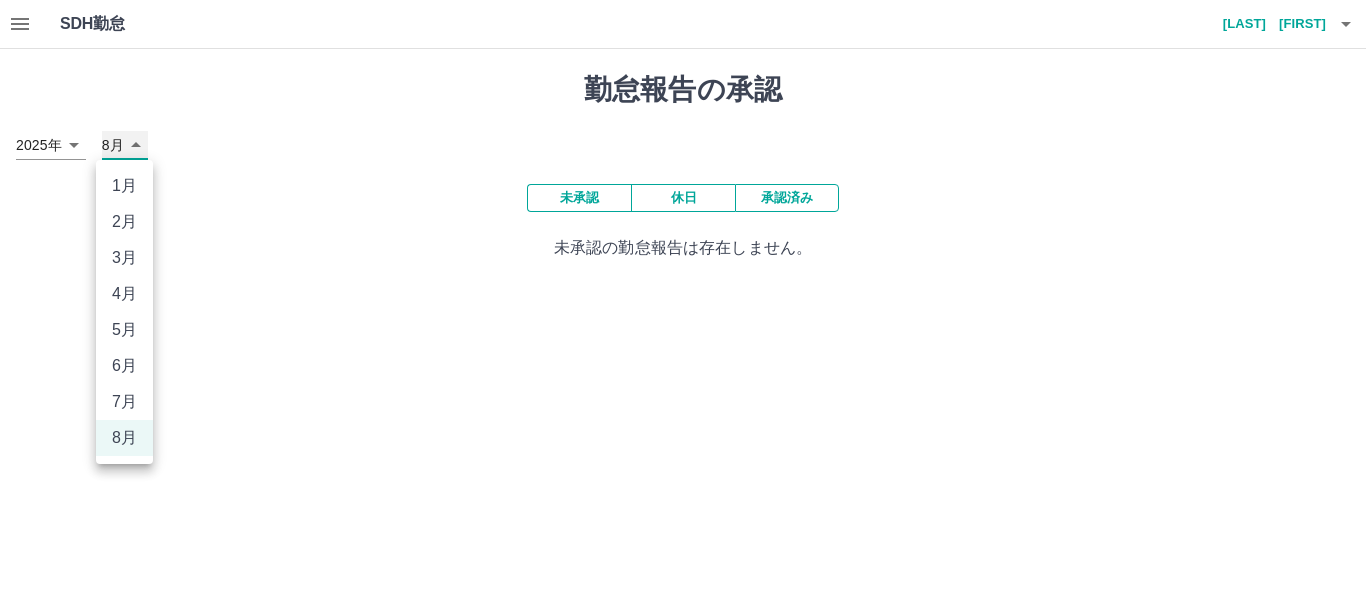 type on "*" 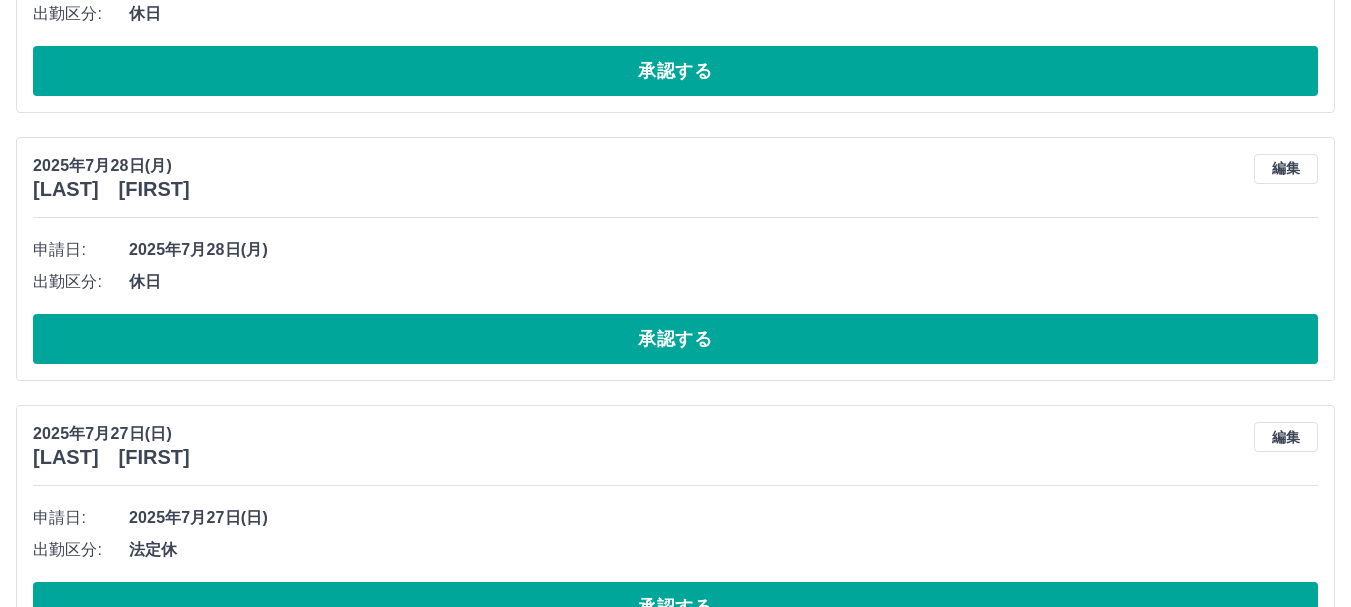 scroll, scrollTop: 3800, scrollLeft: 0, axis: vertical 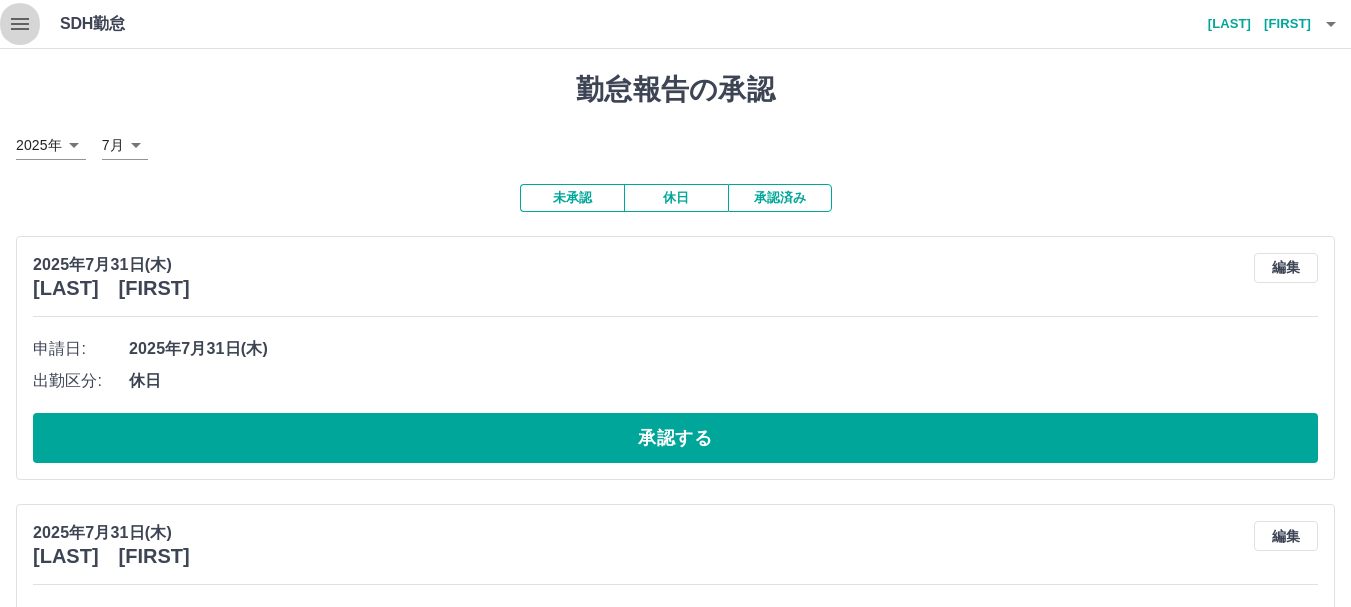 click at bounding box center [20, 24] 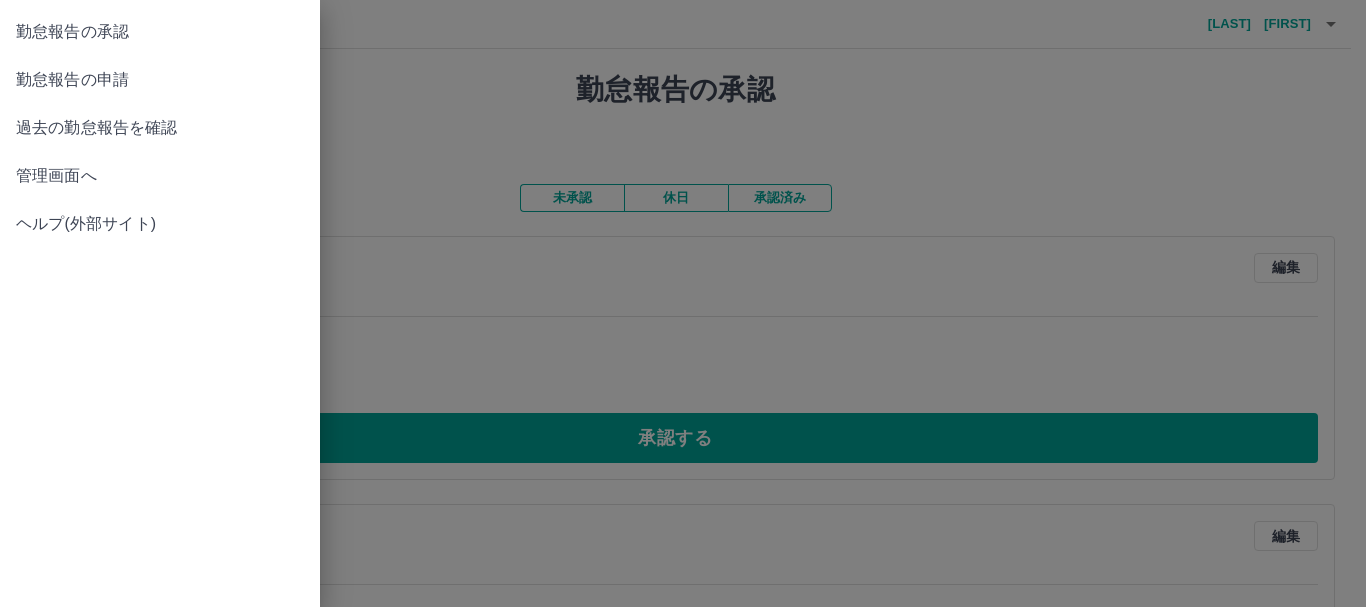 click on "管理画面へ" at bounding box center [160, 176] 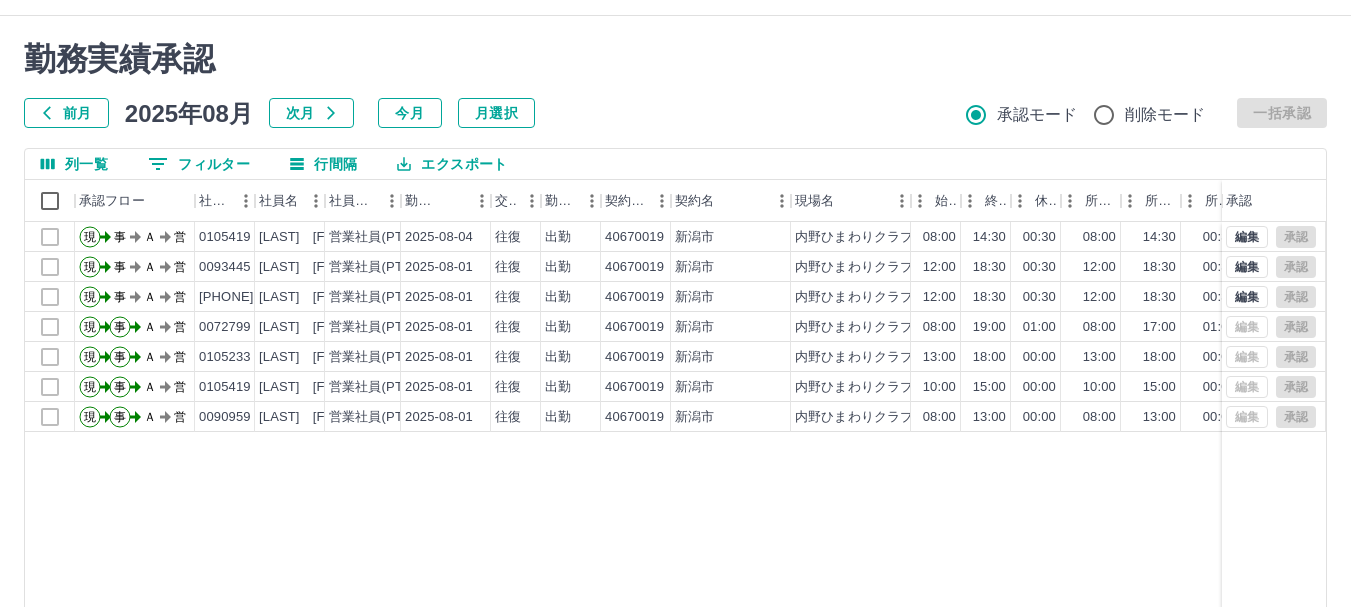 scroll, scrollTop: 0, scrollLeft: 0, axis: both 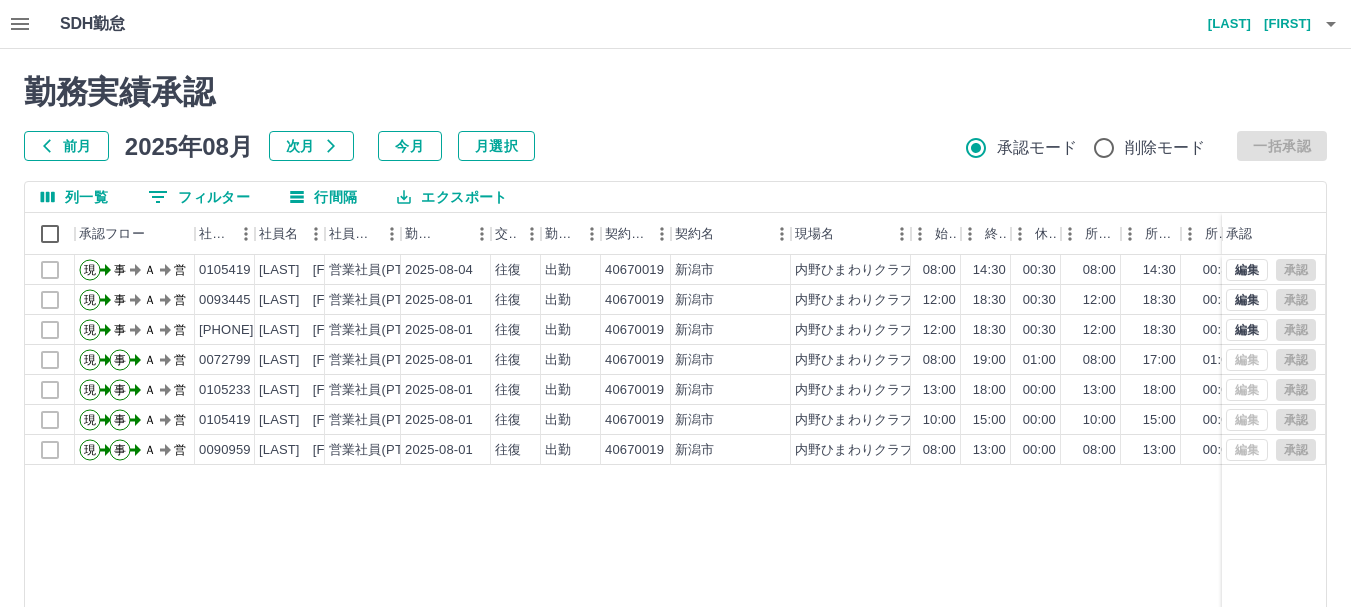 click on "前月" at bounding box center (66, 146) 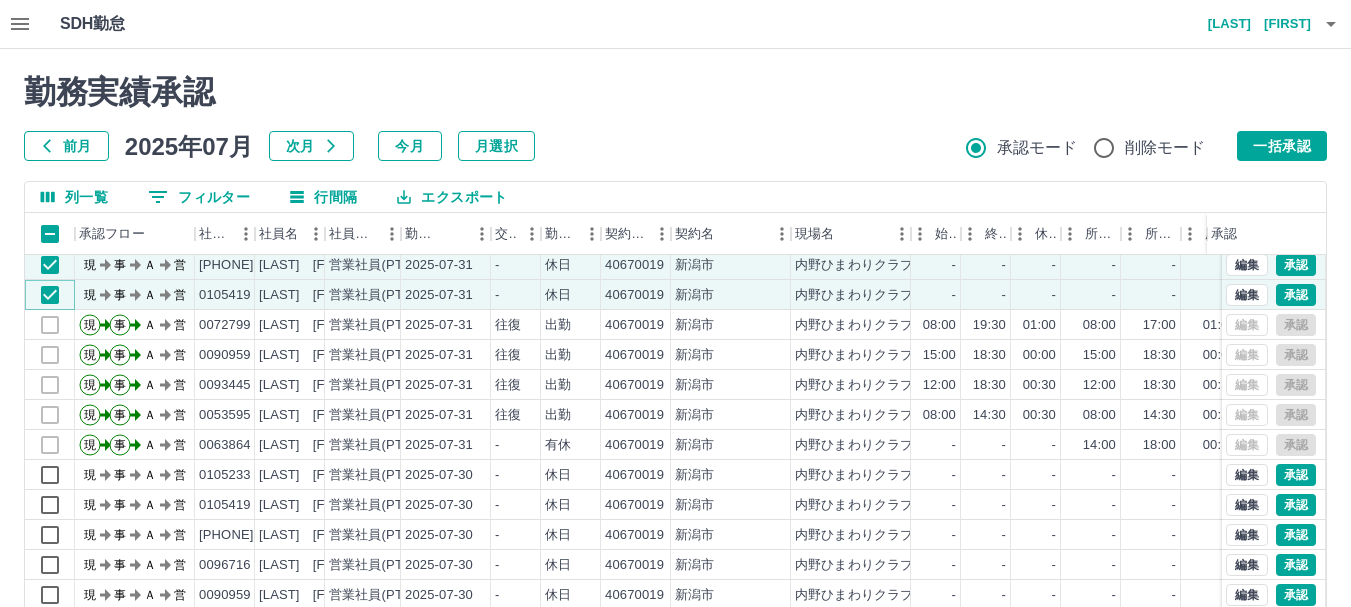 scroll, scrollTop: 102, scrollLeft: 0, axis: vertical 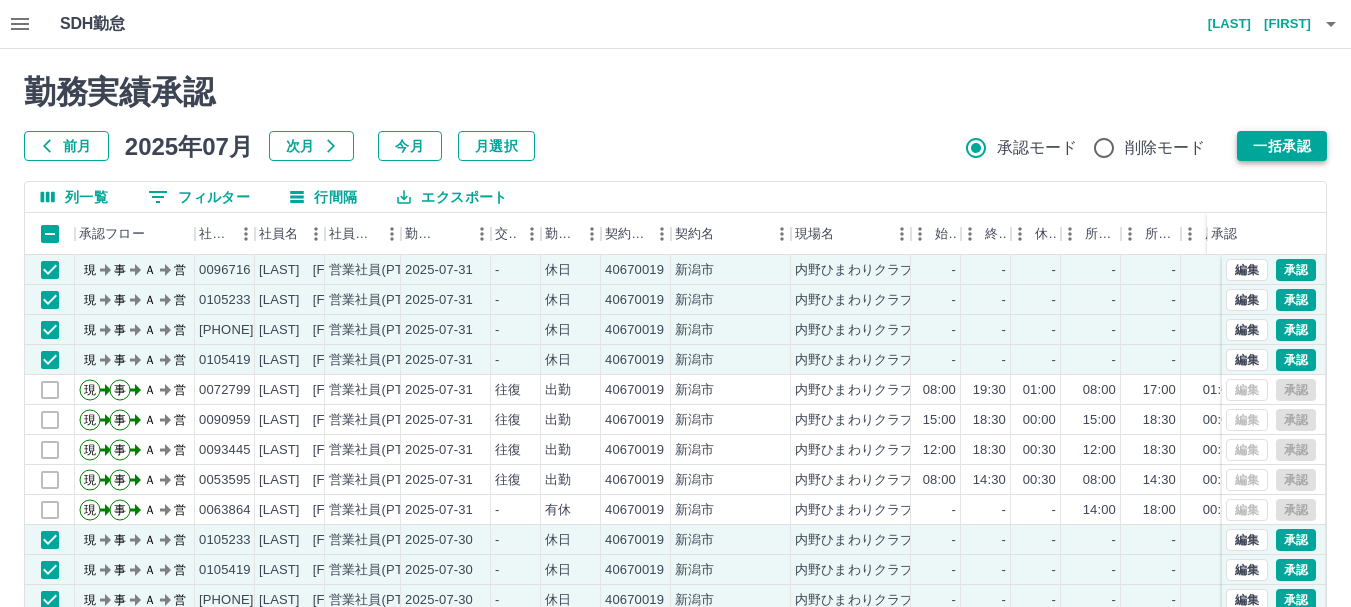 click on "一括承認" at bounding box center (1282, 146) 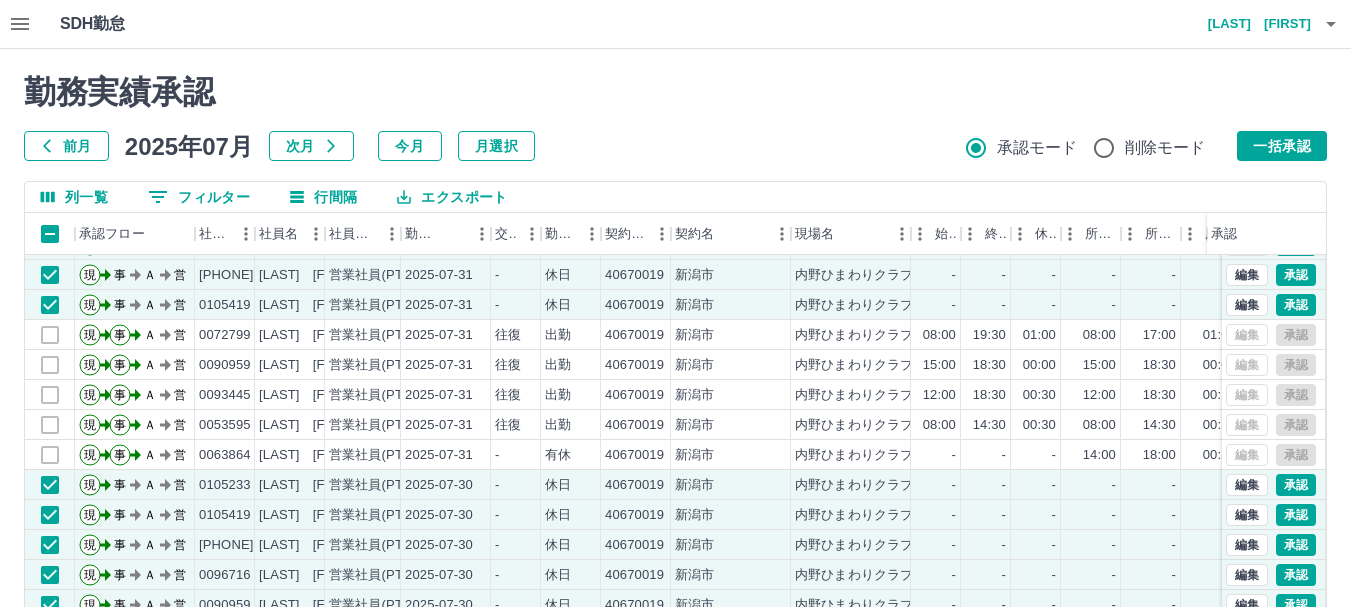 scroll, scrollTop: 102, scrollLeft: 0, axis: vertical 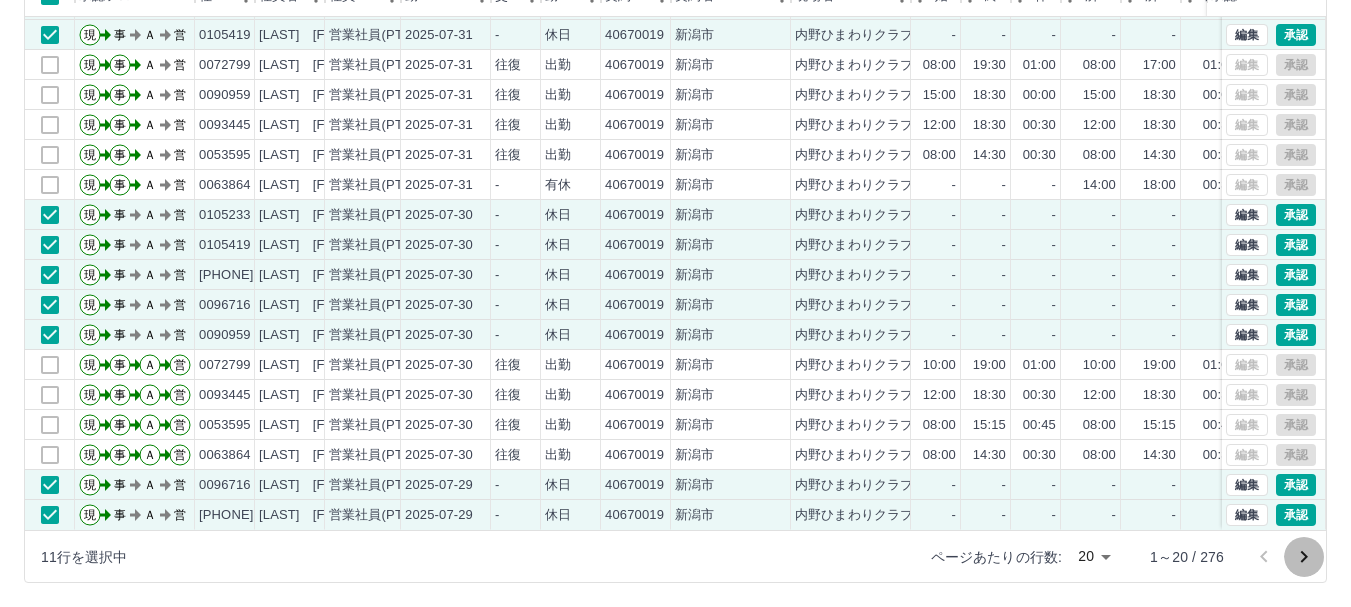 click 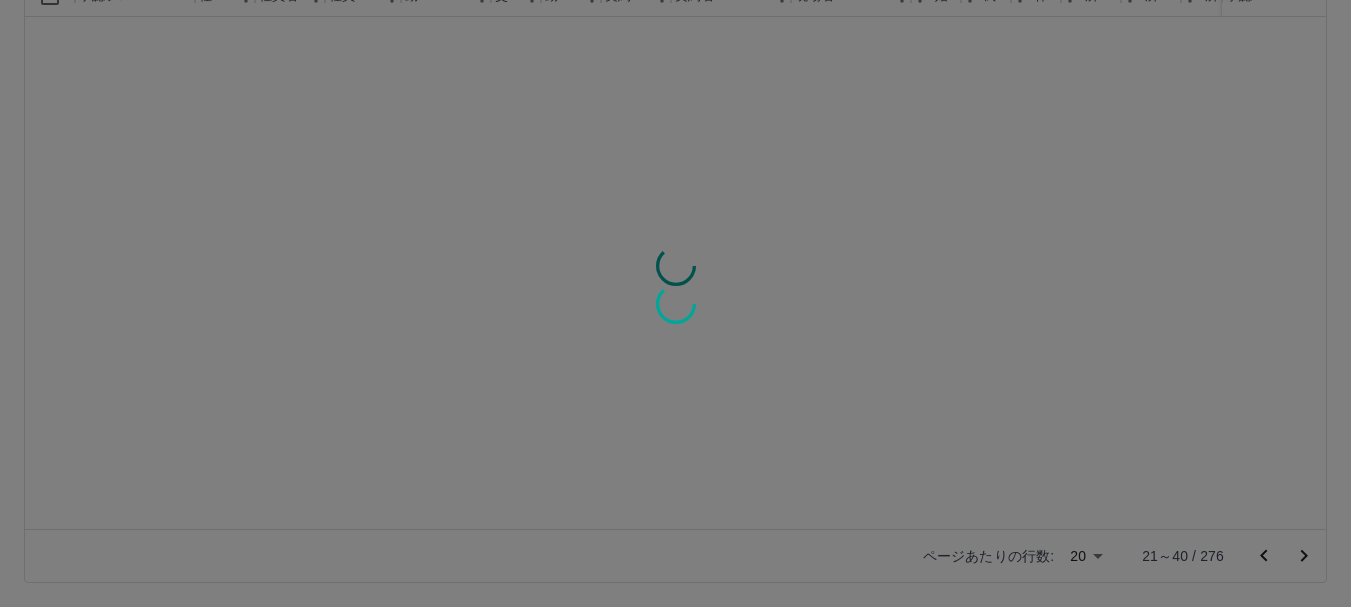 scroll, scrollTop: 0, scrollLeft: 0, axis: both 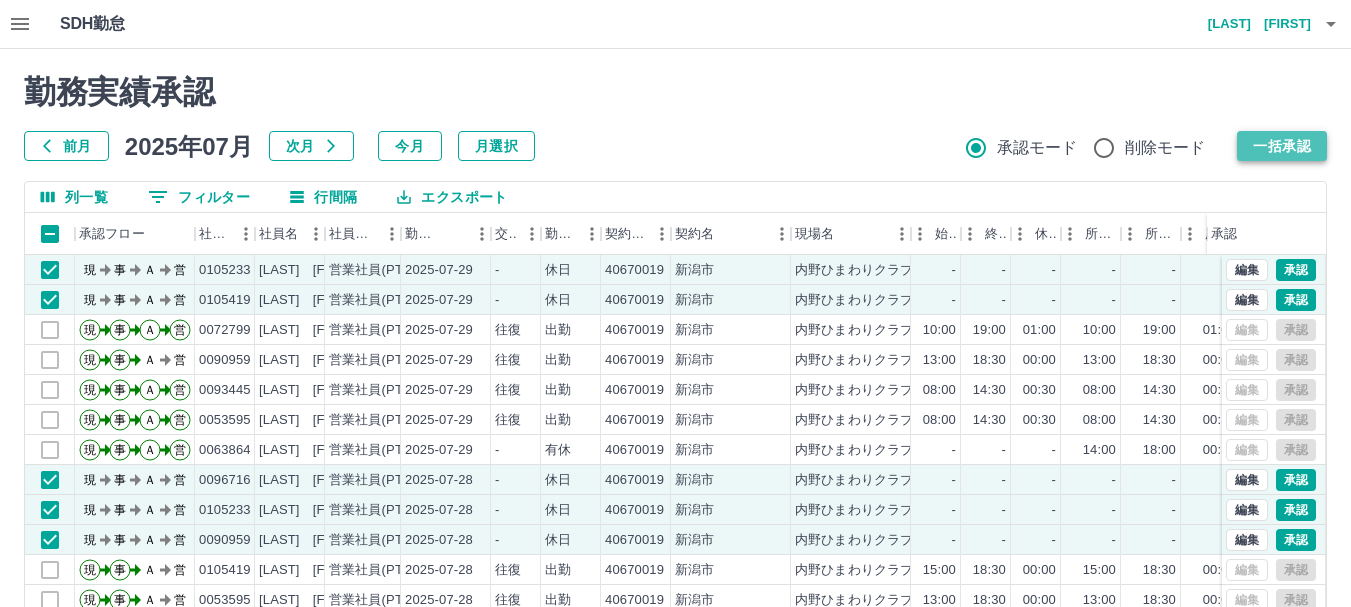 click on "一括承認" at bounding box center [1282, 146] 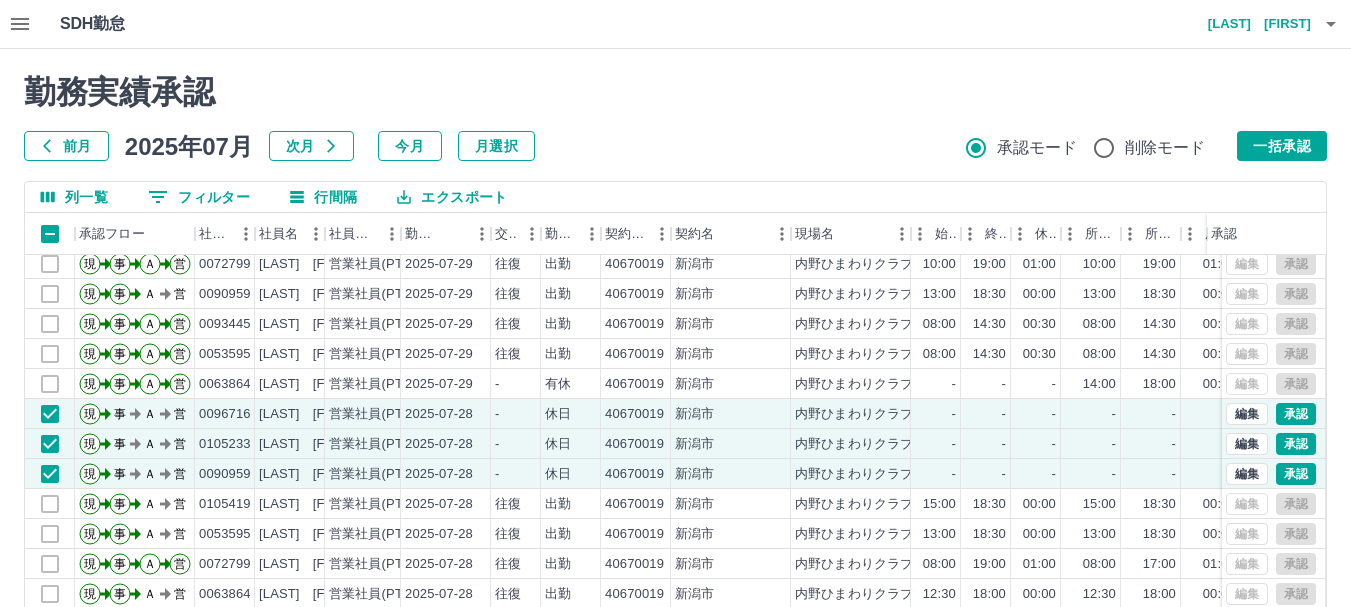 scroll, scrollTop: 102, scrollLeft: 0, axis: vertical 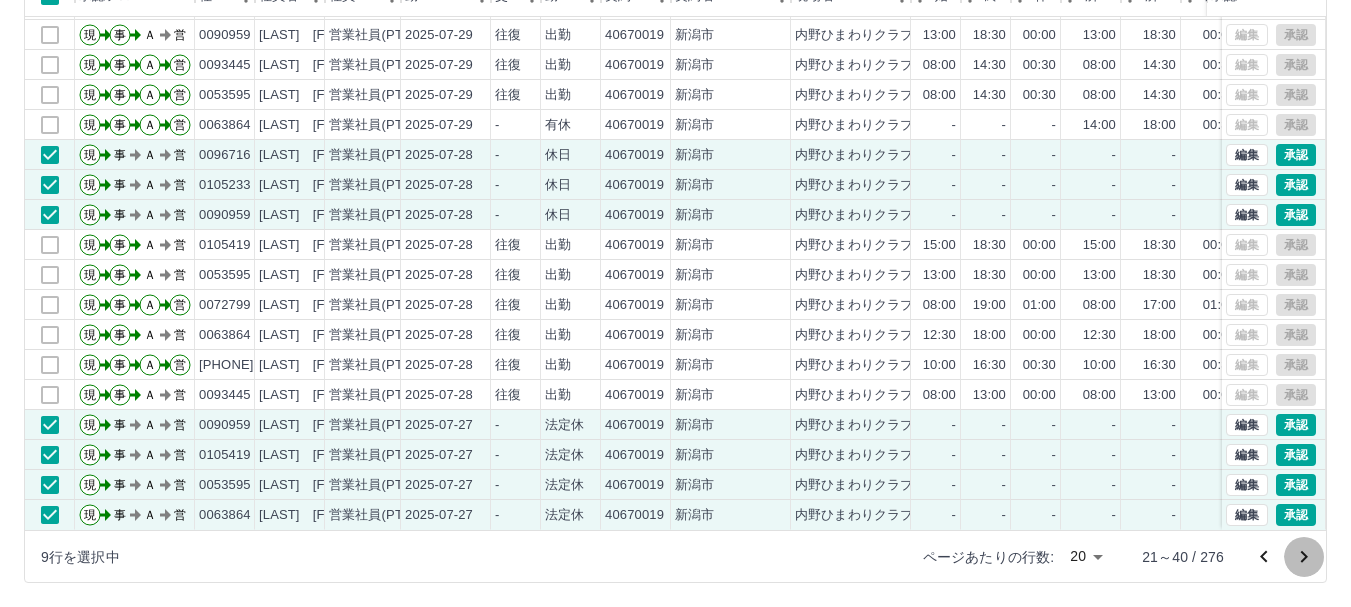 click 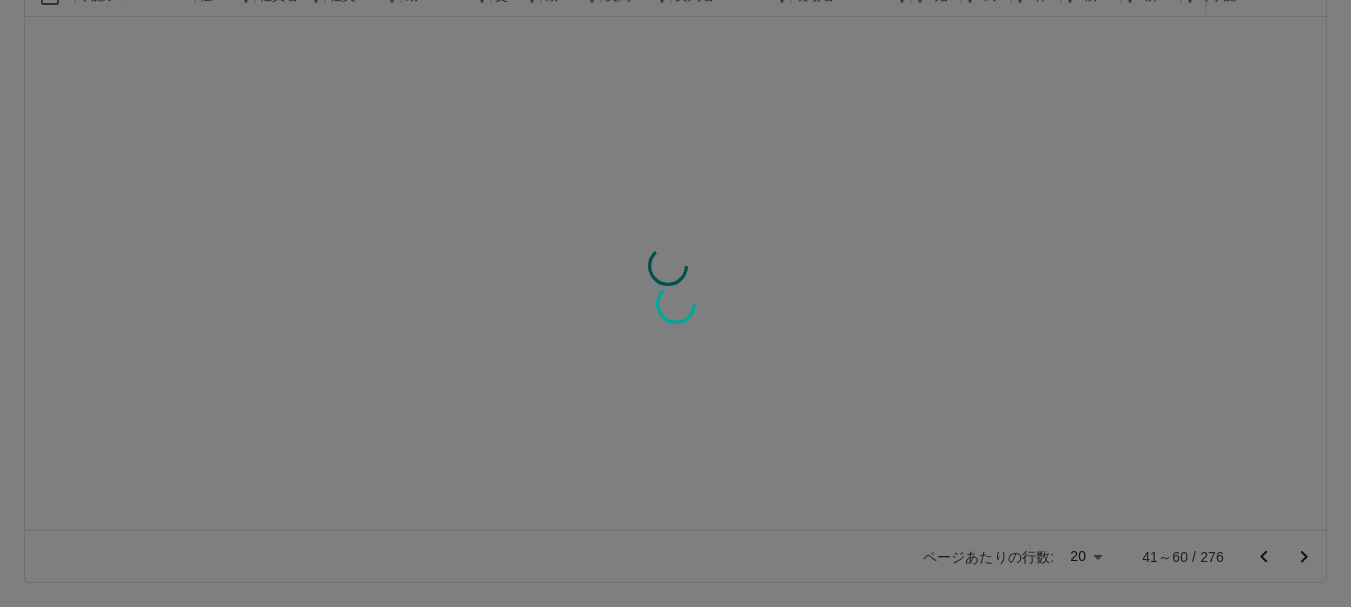 scroll, scrollTop: 0, scrollLeft: 0, axis: both 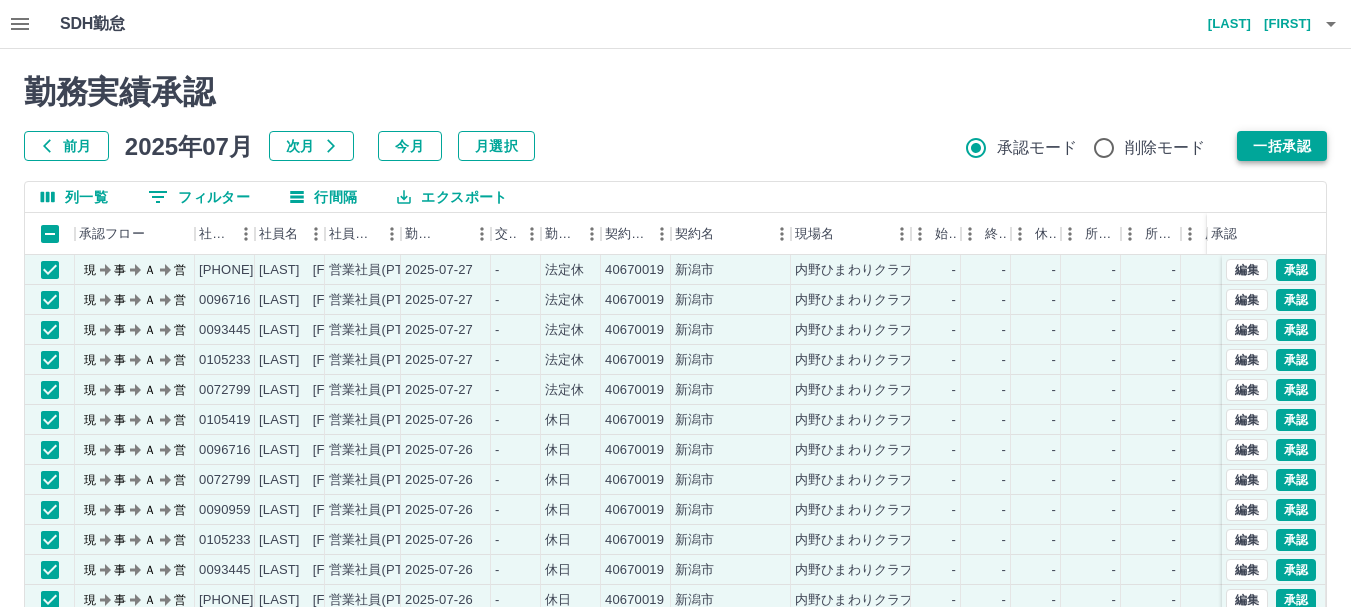 click on "一括承認" at bounding box center [1282, 146] 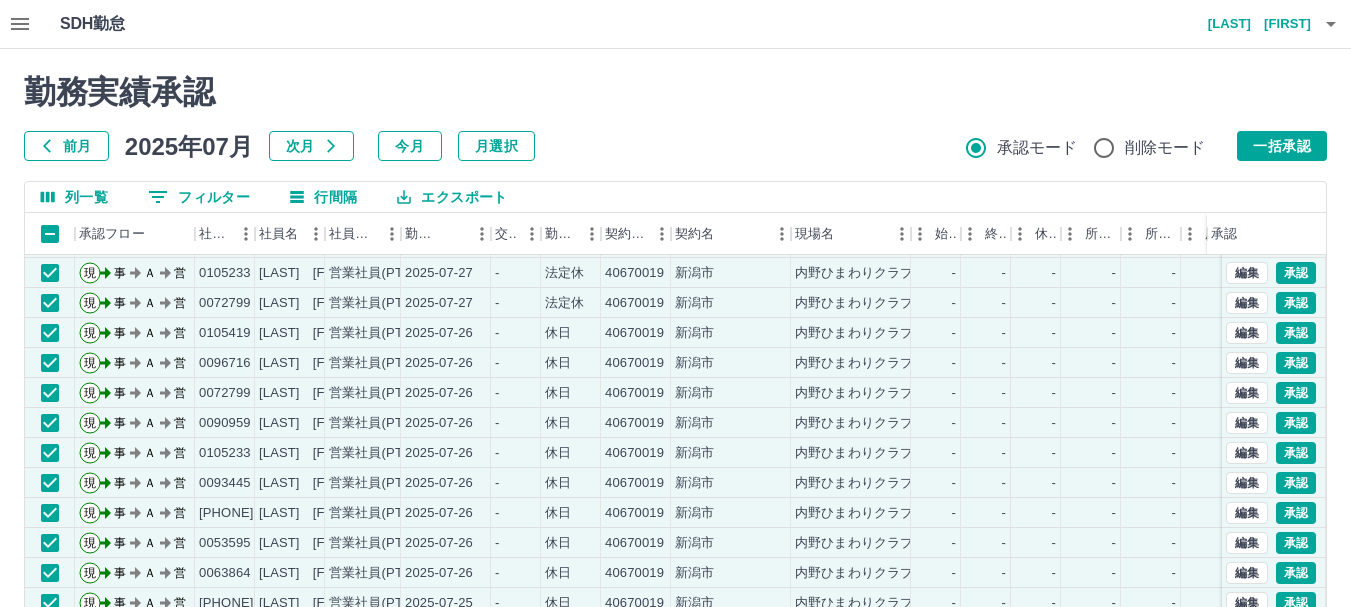scroll, scrollTop: 102, scrollLeft: 0, axis: vertical 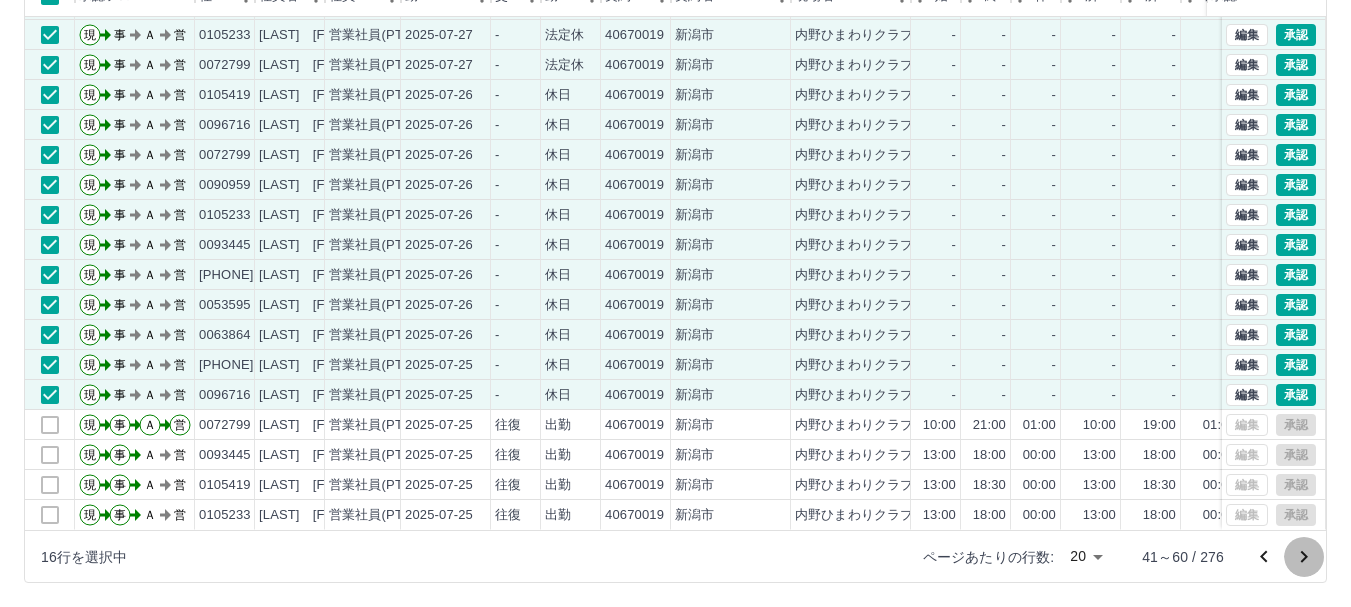 click 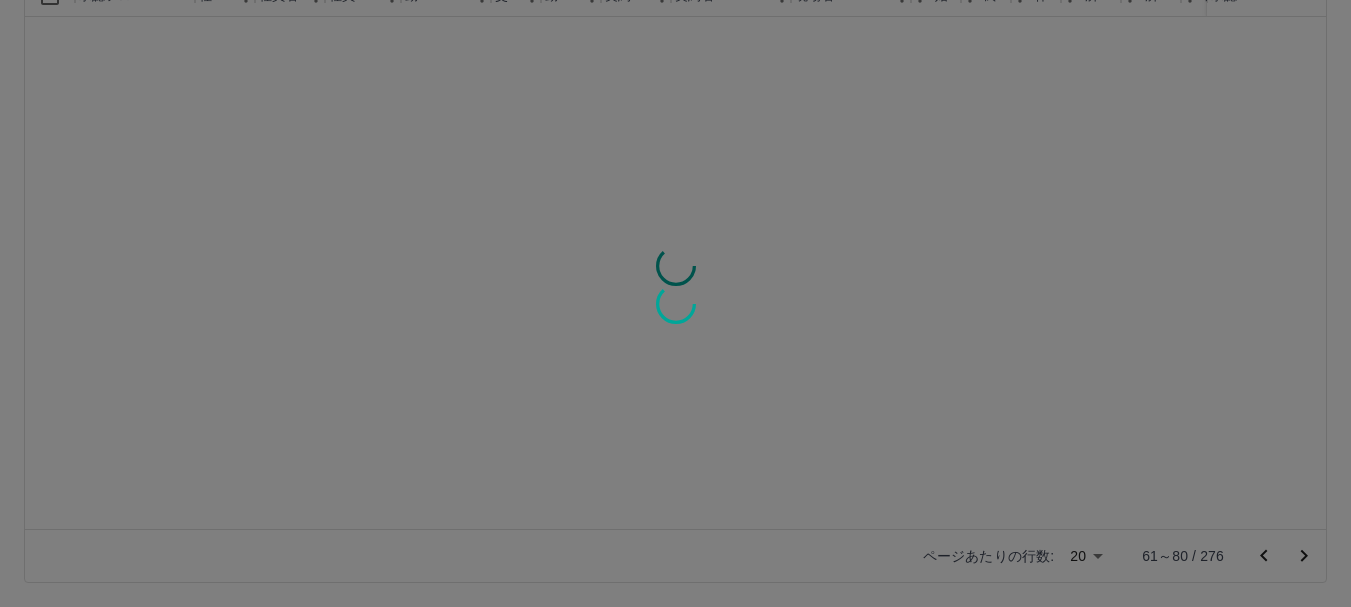 scroll, scrollTop: 0, scrollLeft: 0, axis: both 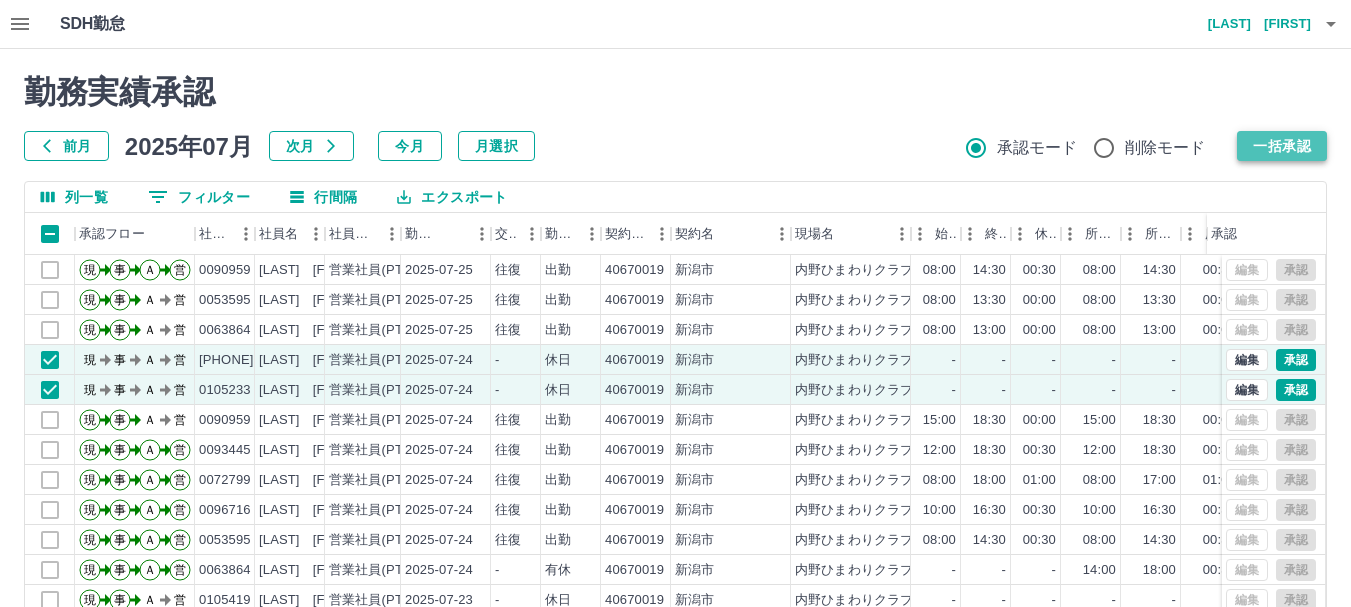 click on "一括承認" at bounding box center [1282, 146] 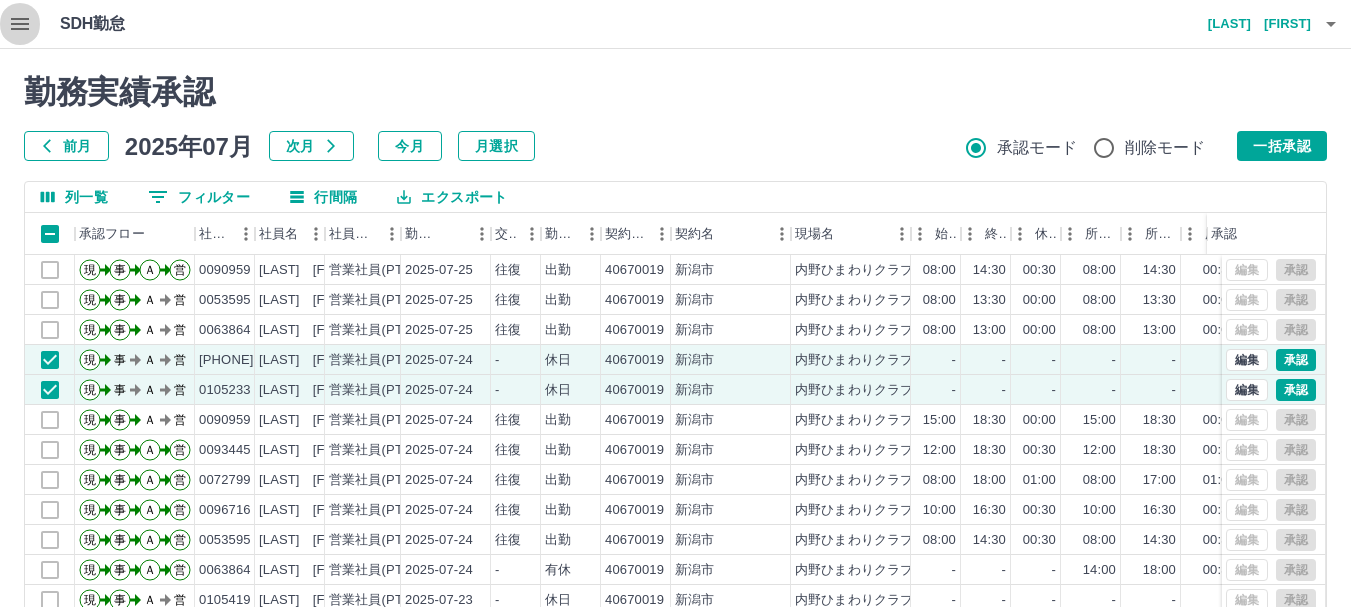 click 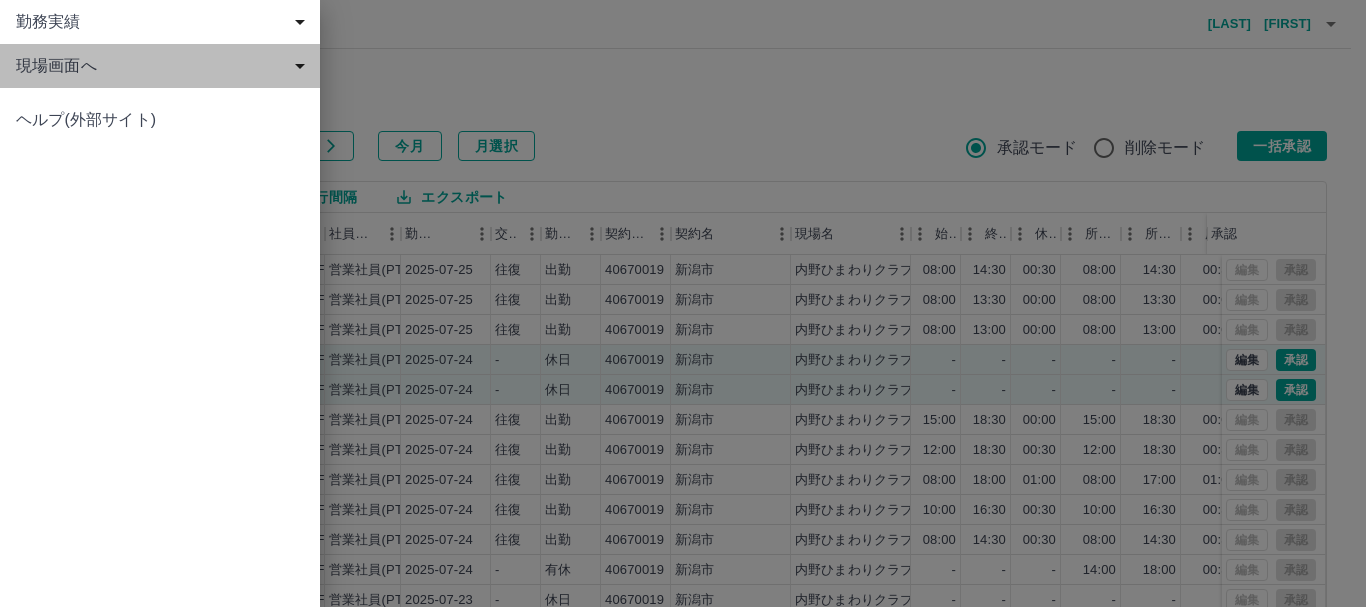 click on "現場画面へ" at bounding box center (164, 66) 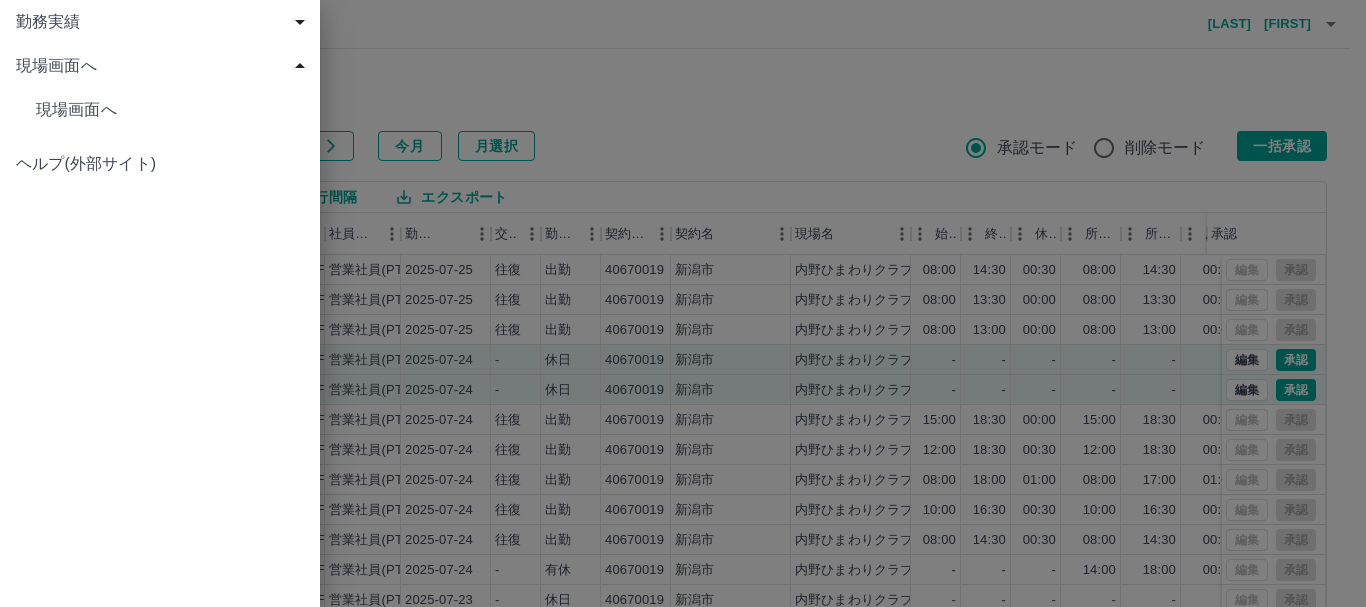 click on "現場画面へ" at bounding box center [170, 110] 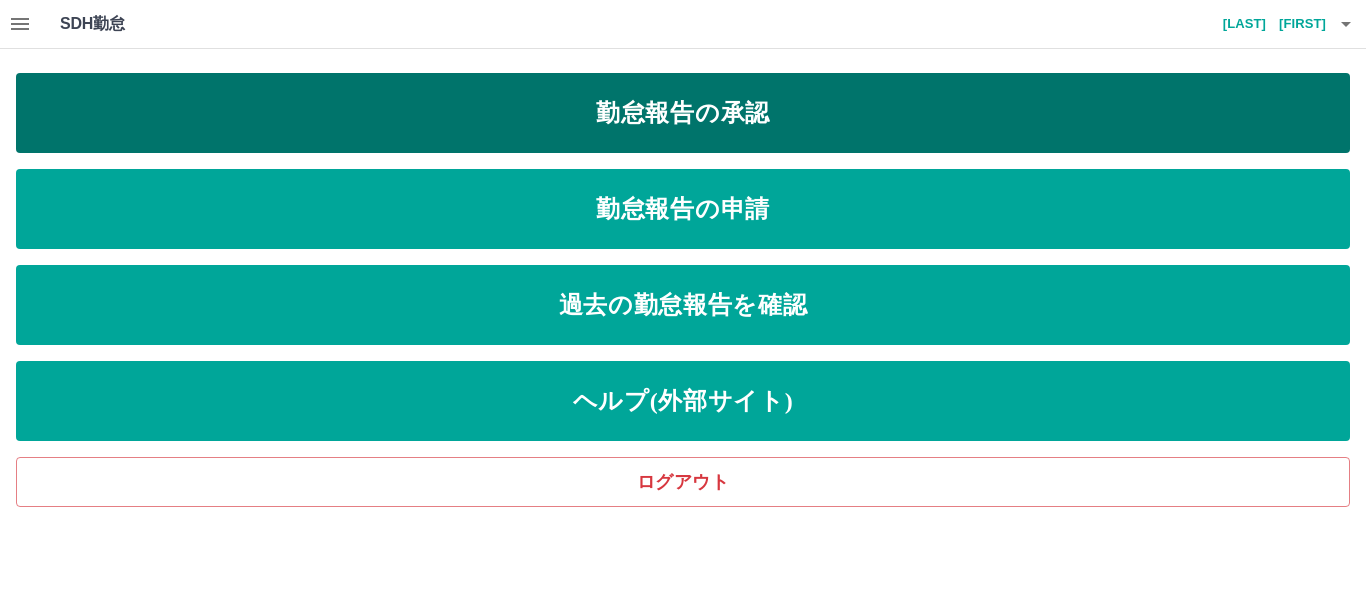 click on "勤怠報告の承認" at bounding box center [683, 113] 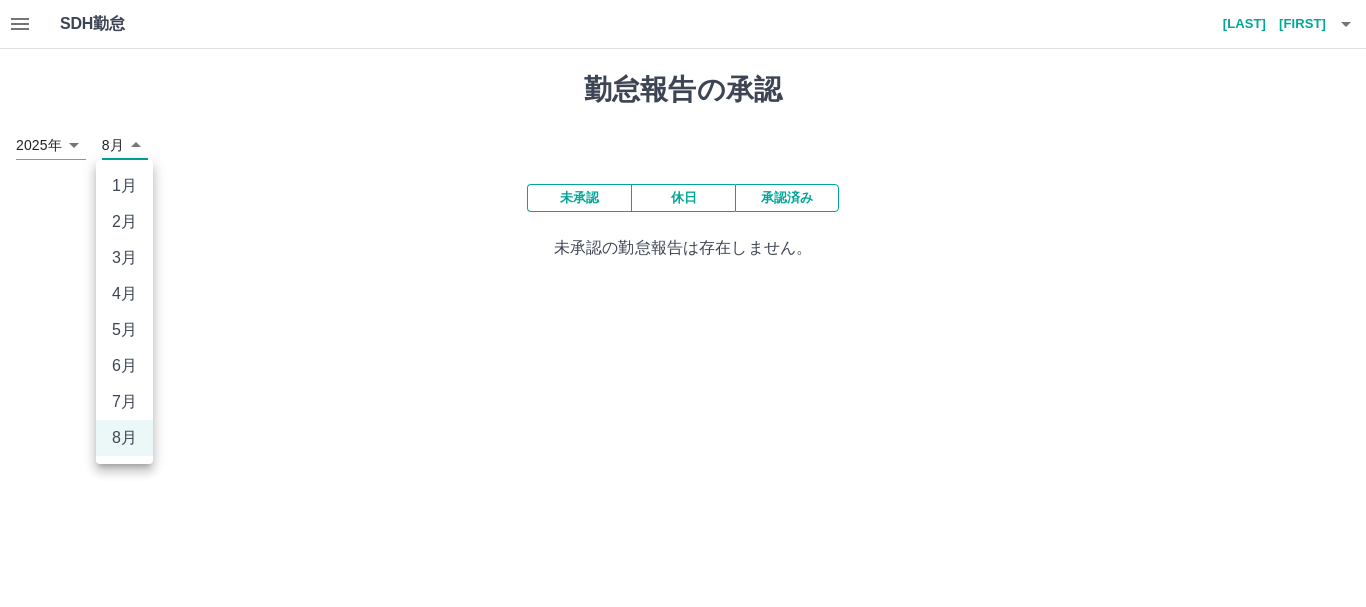 click on "SDH勤怠 [LAST]　[FIRST] 勤怠報告の承認 [YEAR]年 **** [MONTH] [DAY] 承認済み 未承認 未承認の勤怠報告は存在しません。 SDH勤怠 [MONTH] [MONTH] [MONTH] [MONTH] [MONTH] [MONTH] [MONTH] [MONTH]" at bounding box center [683, 142] 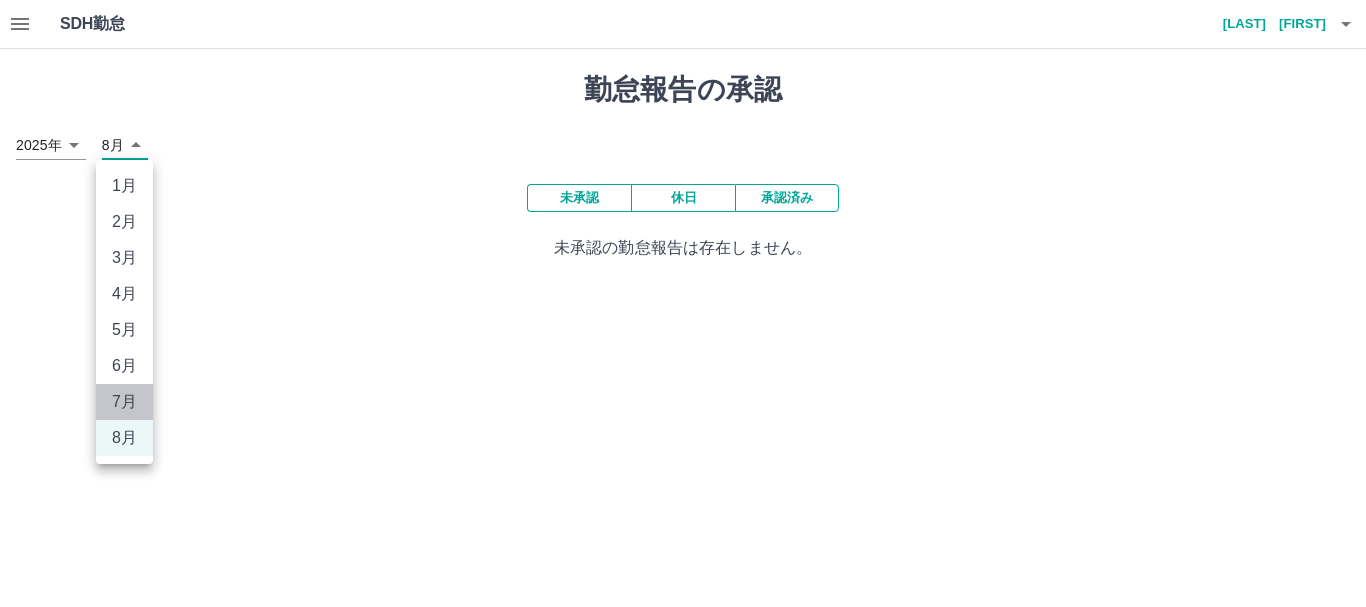 click on "7月" at bounding box center [124, 402] 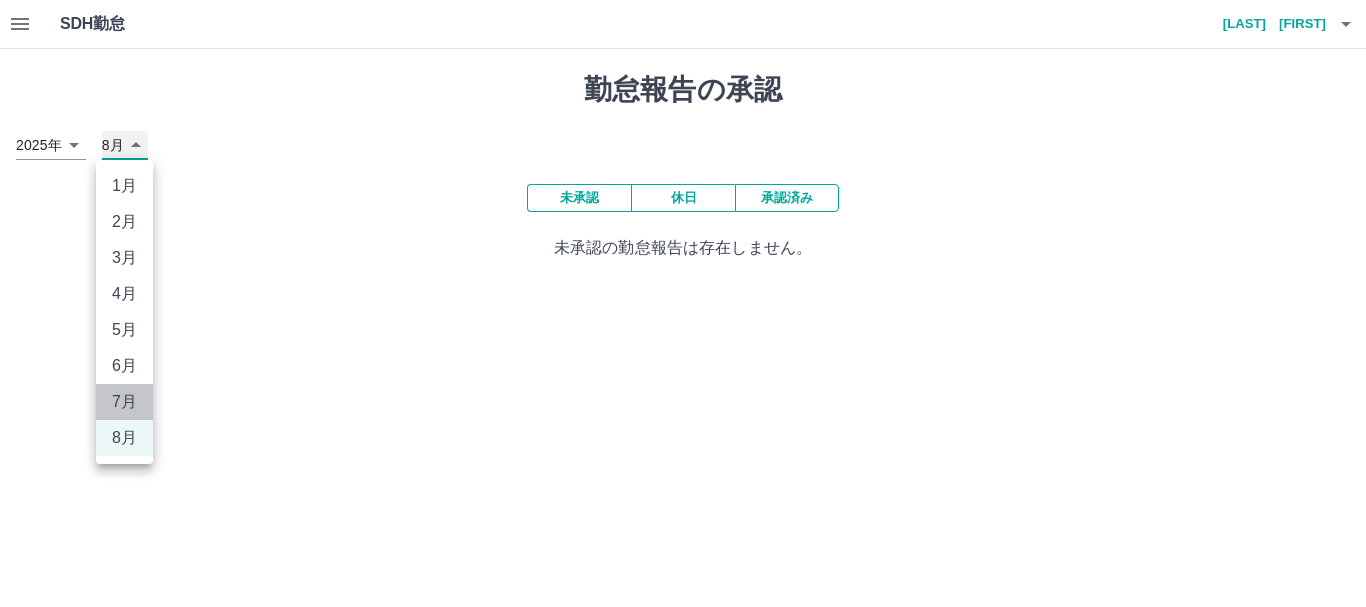 type on "*" 